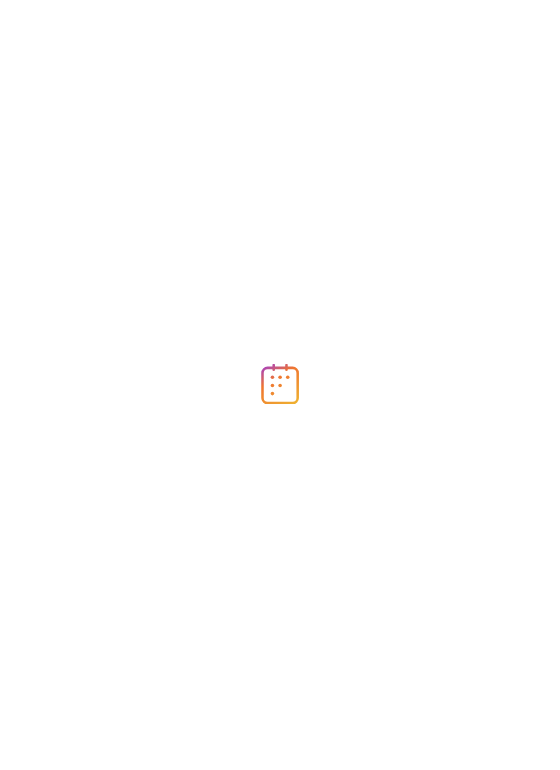 scroll, scrollTop: 0, scrollLeft: 0, axis: both 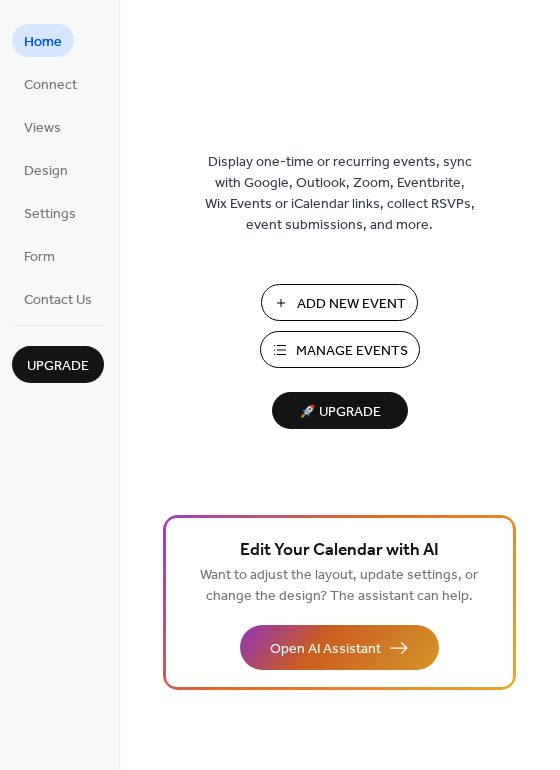 click on "Open AI Assistant" at bounding box center (325, 649) 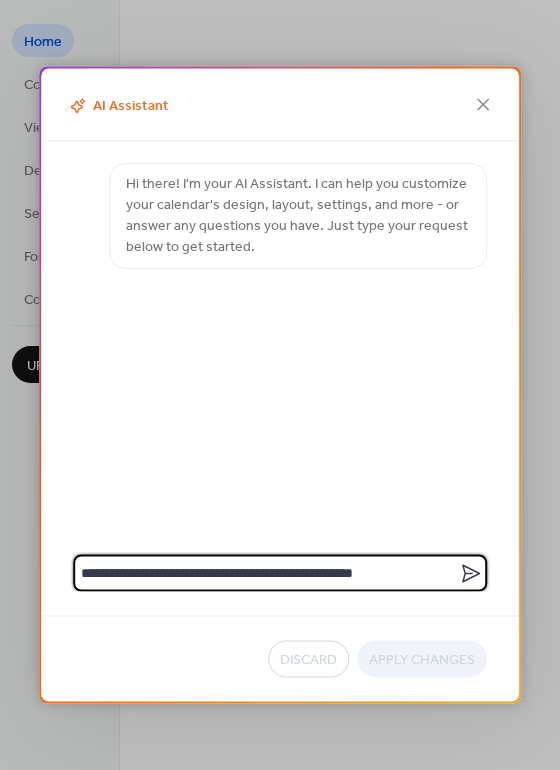 type on "**********" 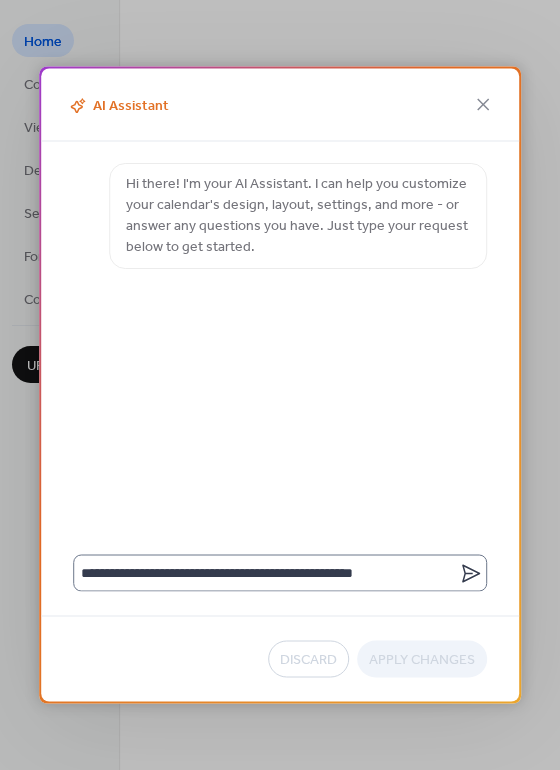 click 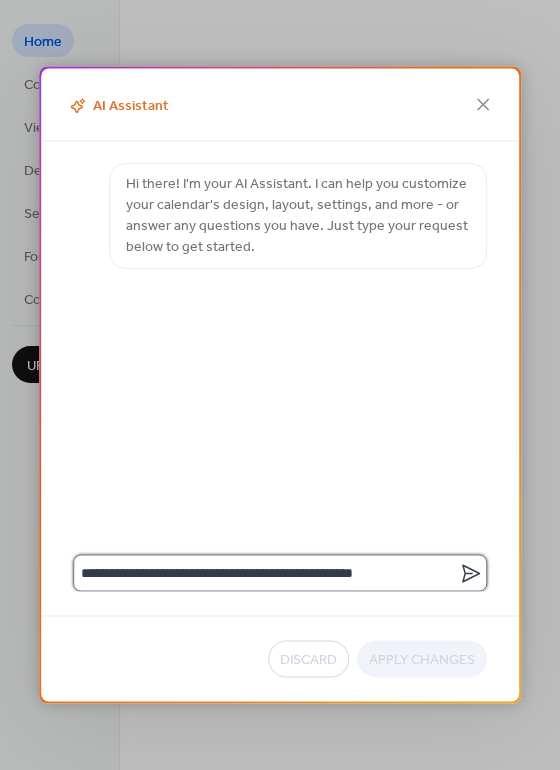 click on "**********" at bounding box center [266, 573] 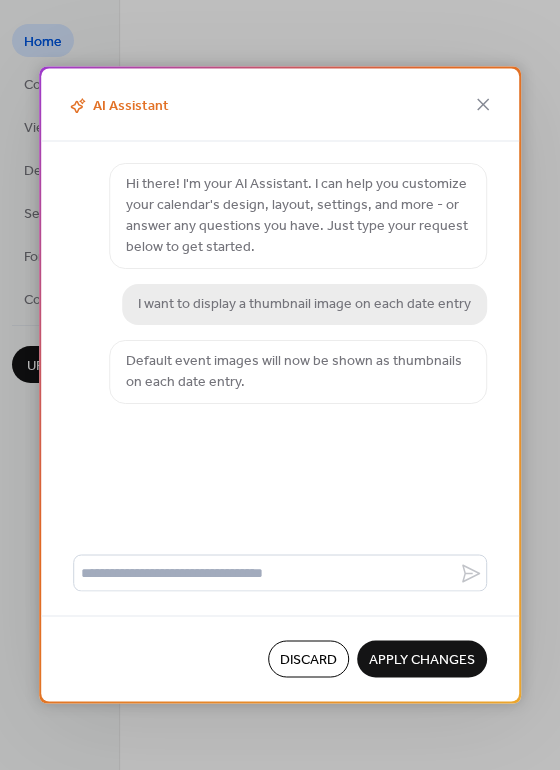 click on "Apply Changes" at bounding box center [422, 660] 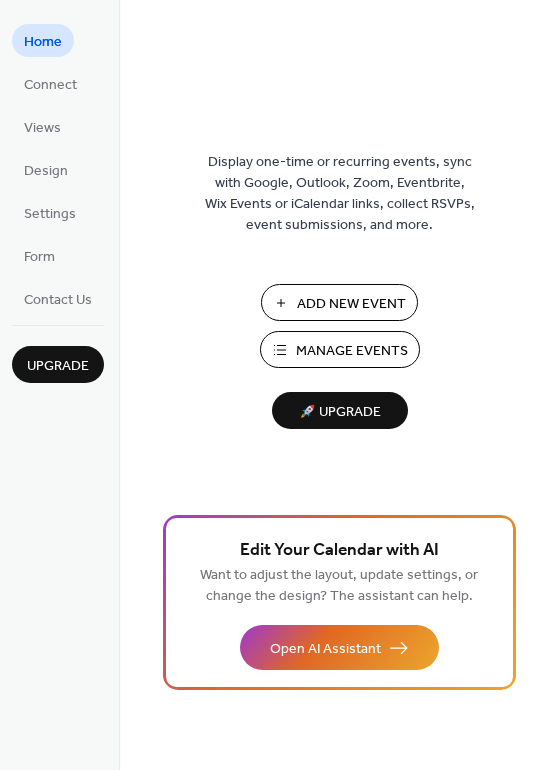 click on "Manage Events" at bounding box center [352, 351] 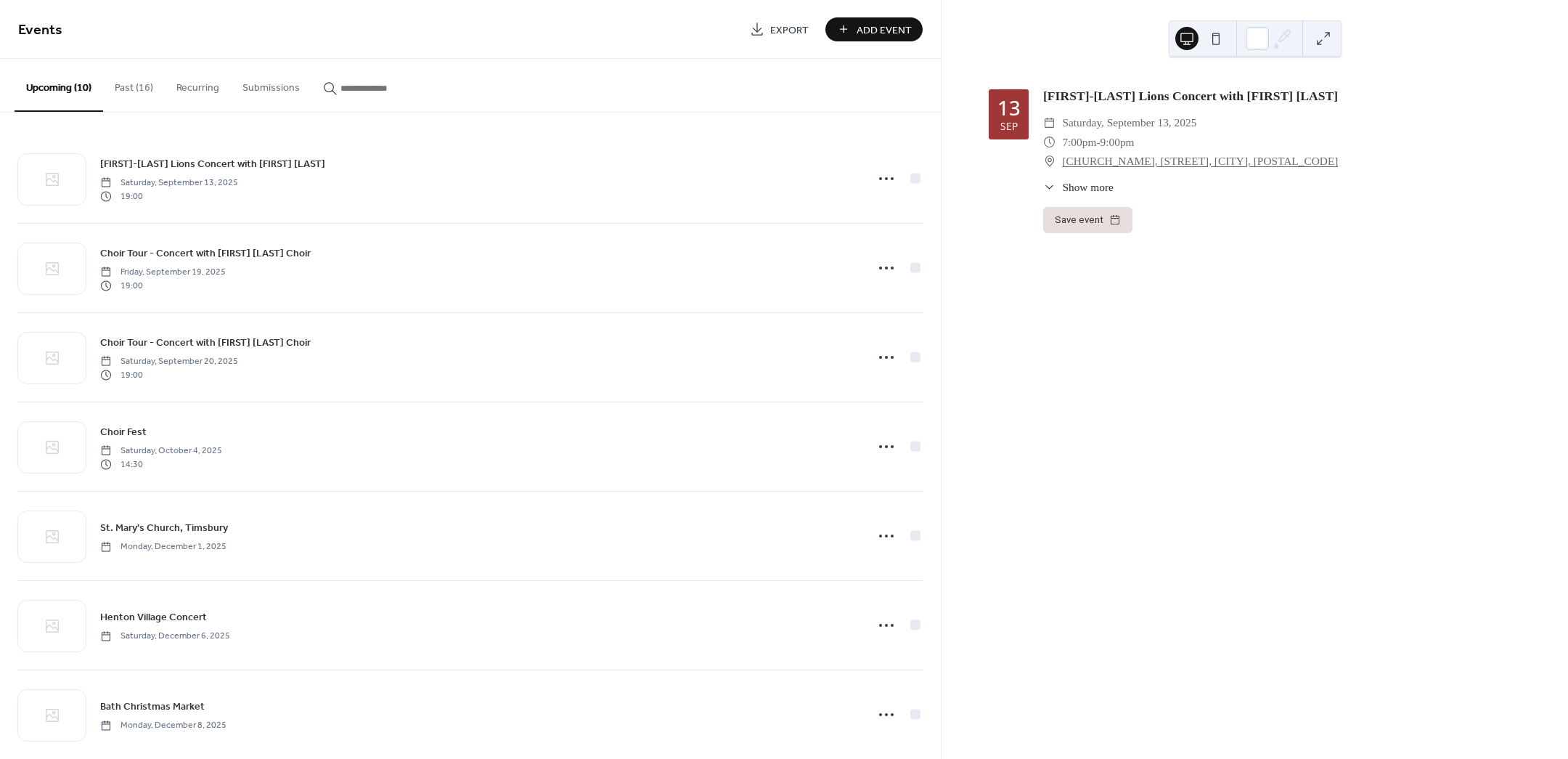 scroll, scrollTop: 0, scrollLeft: 0, axis: both 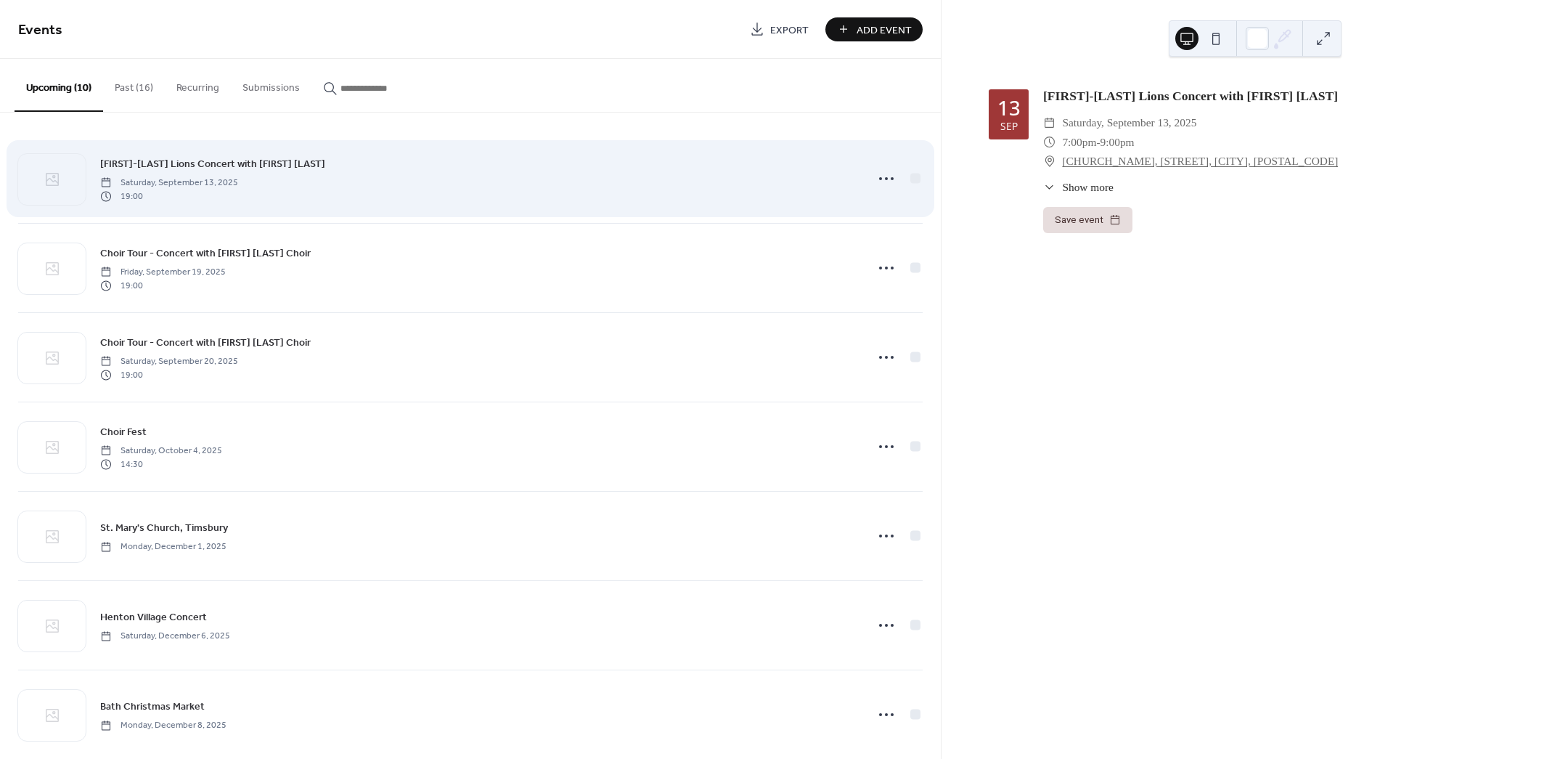 click on "Saturday, September 13, 2025" at bounding box center [169, 183] 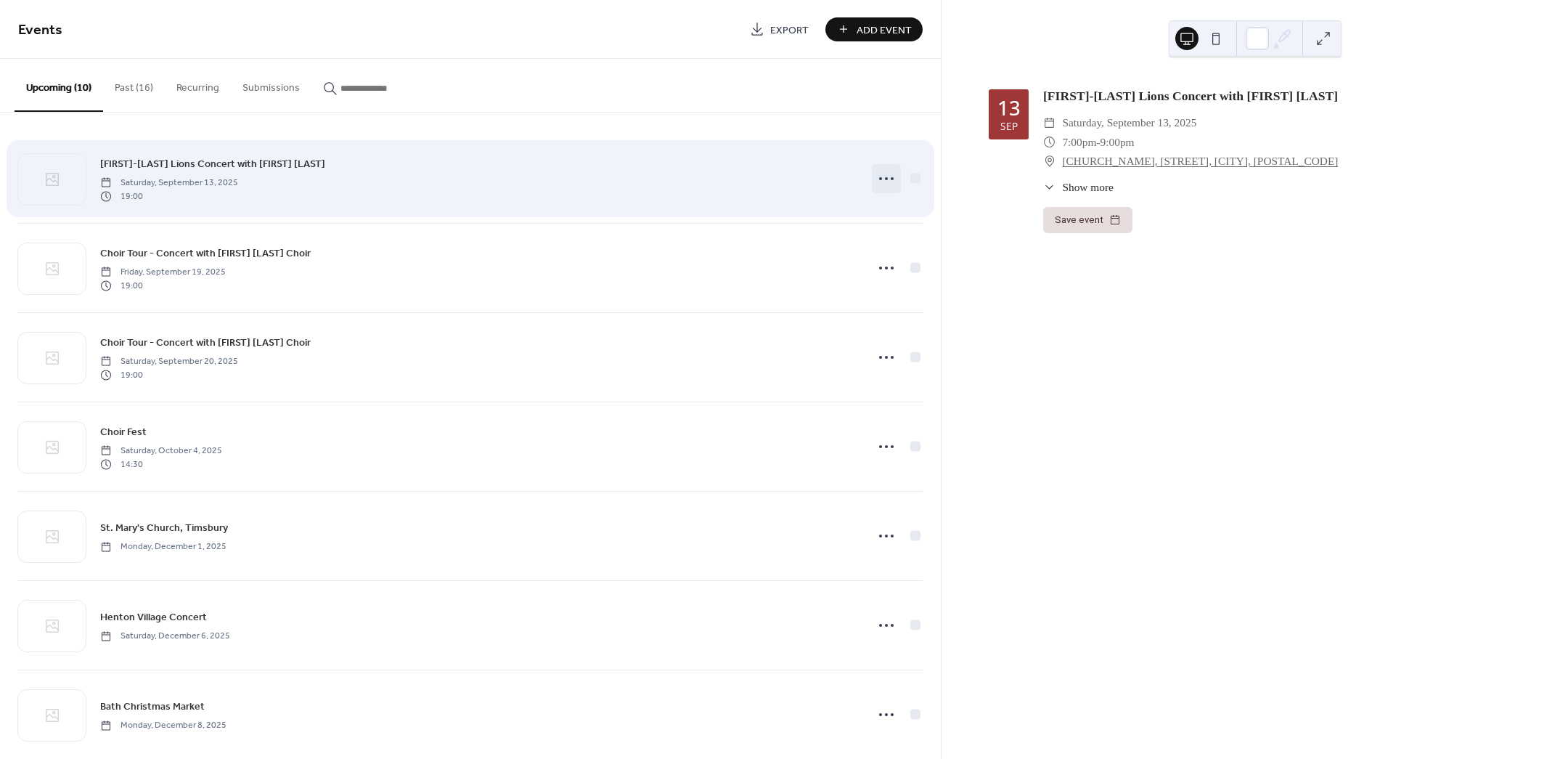 click 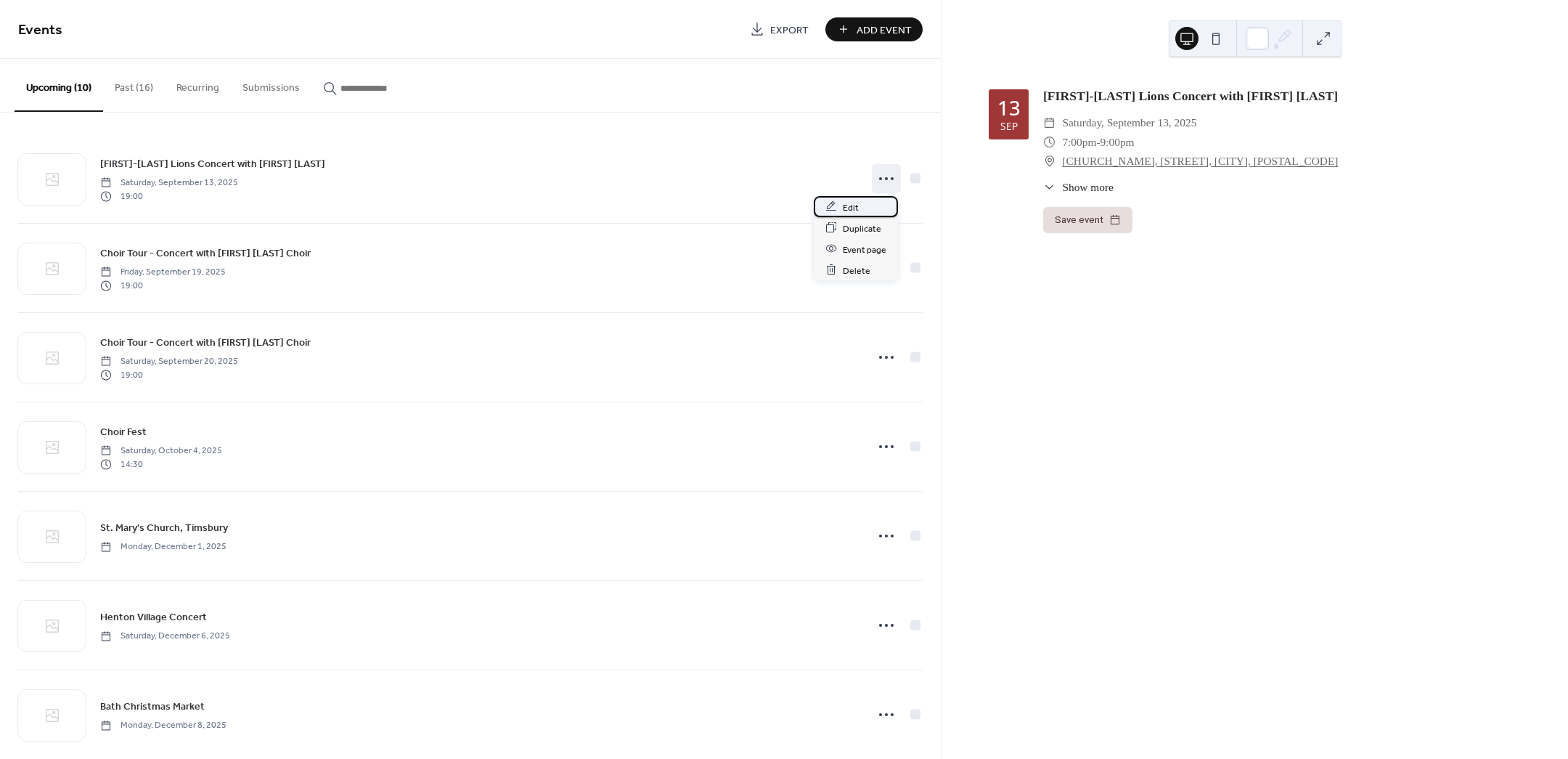 click on "Edit" at bounding box center (851, 207) 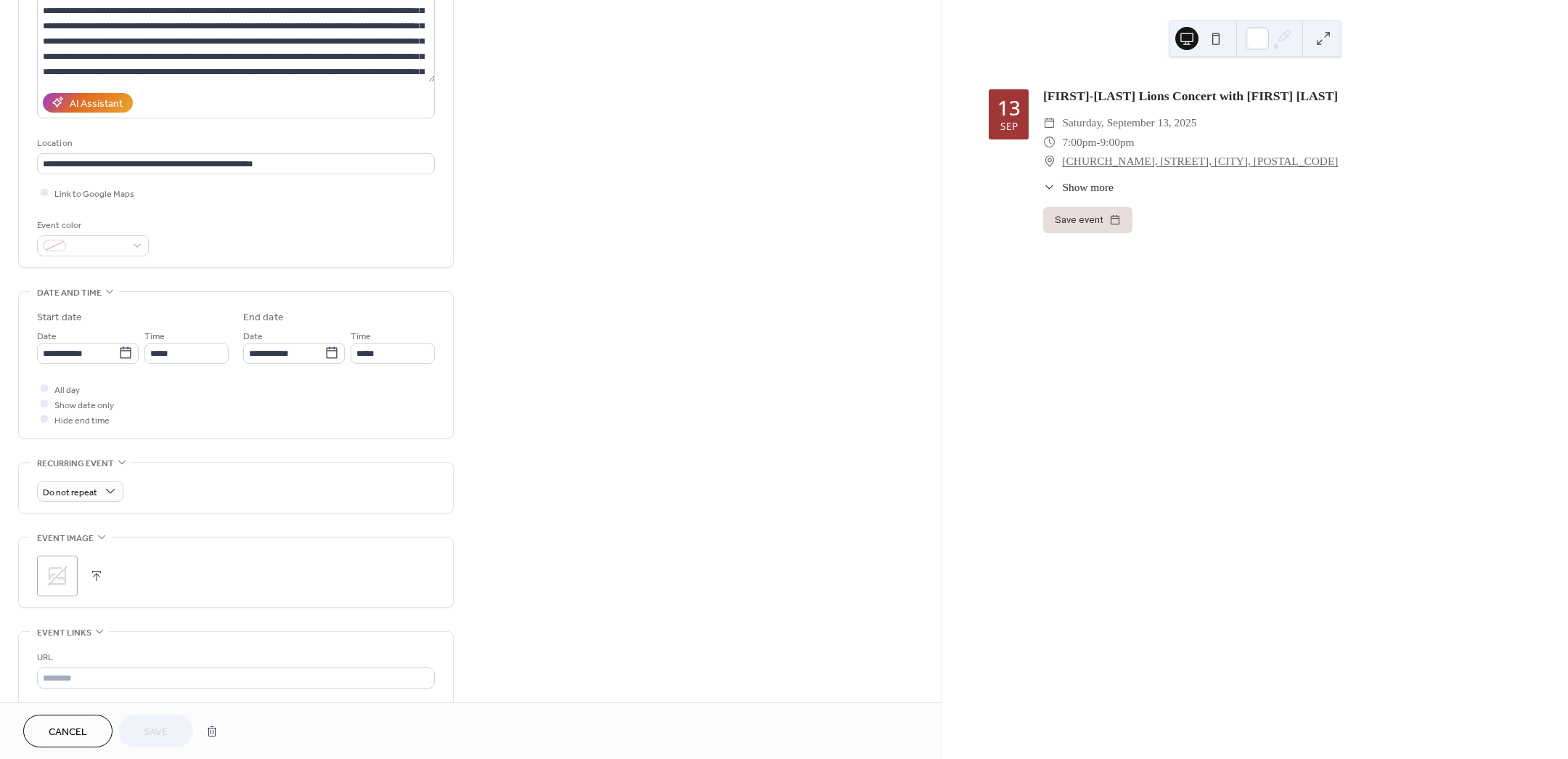scroll, scrollTop: 272, scrollLeft: 0, axis: vertical 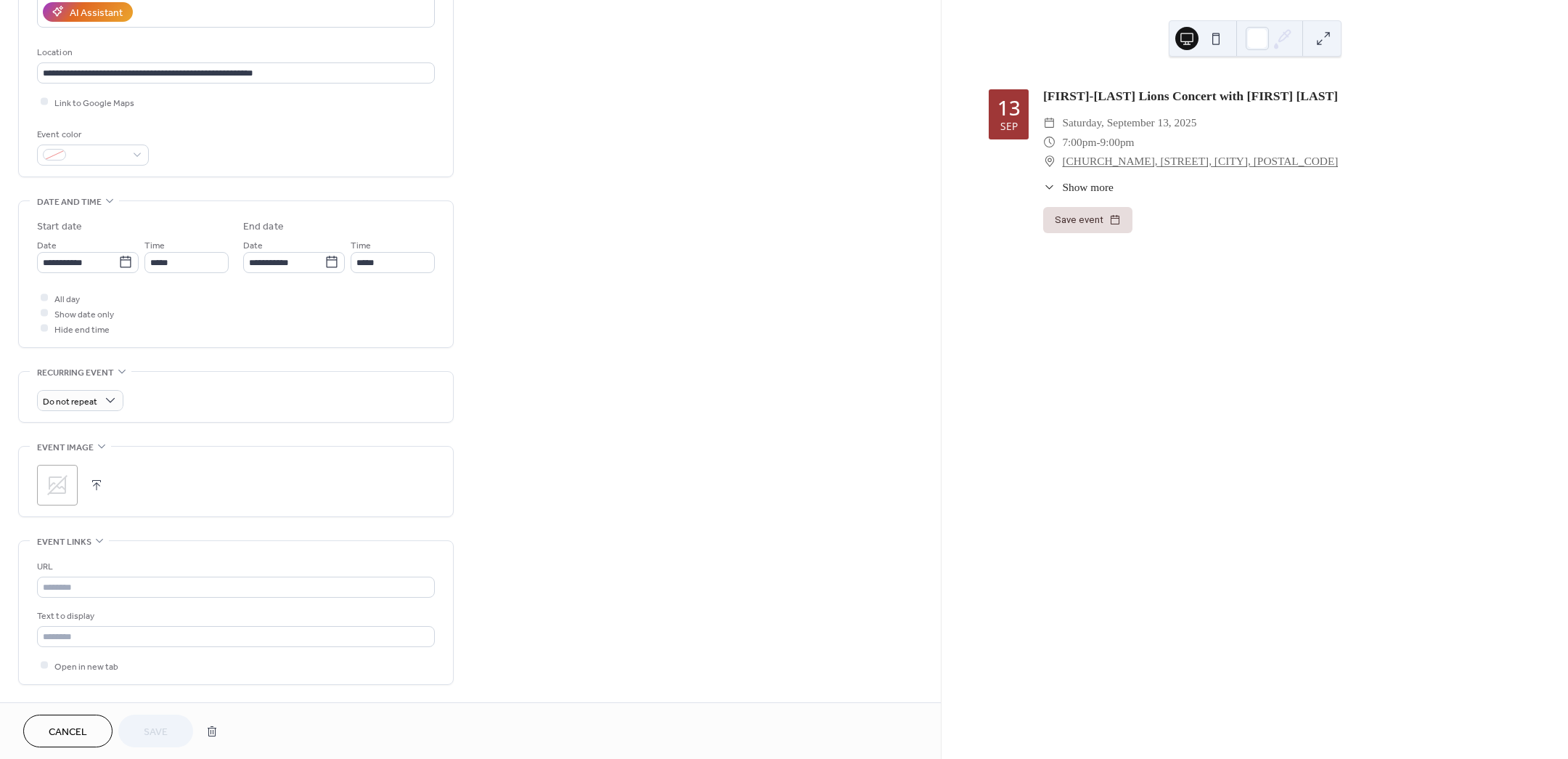 click at bounding box center [97, 485] 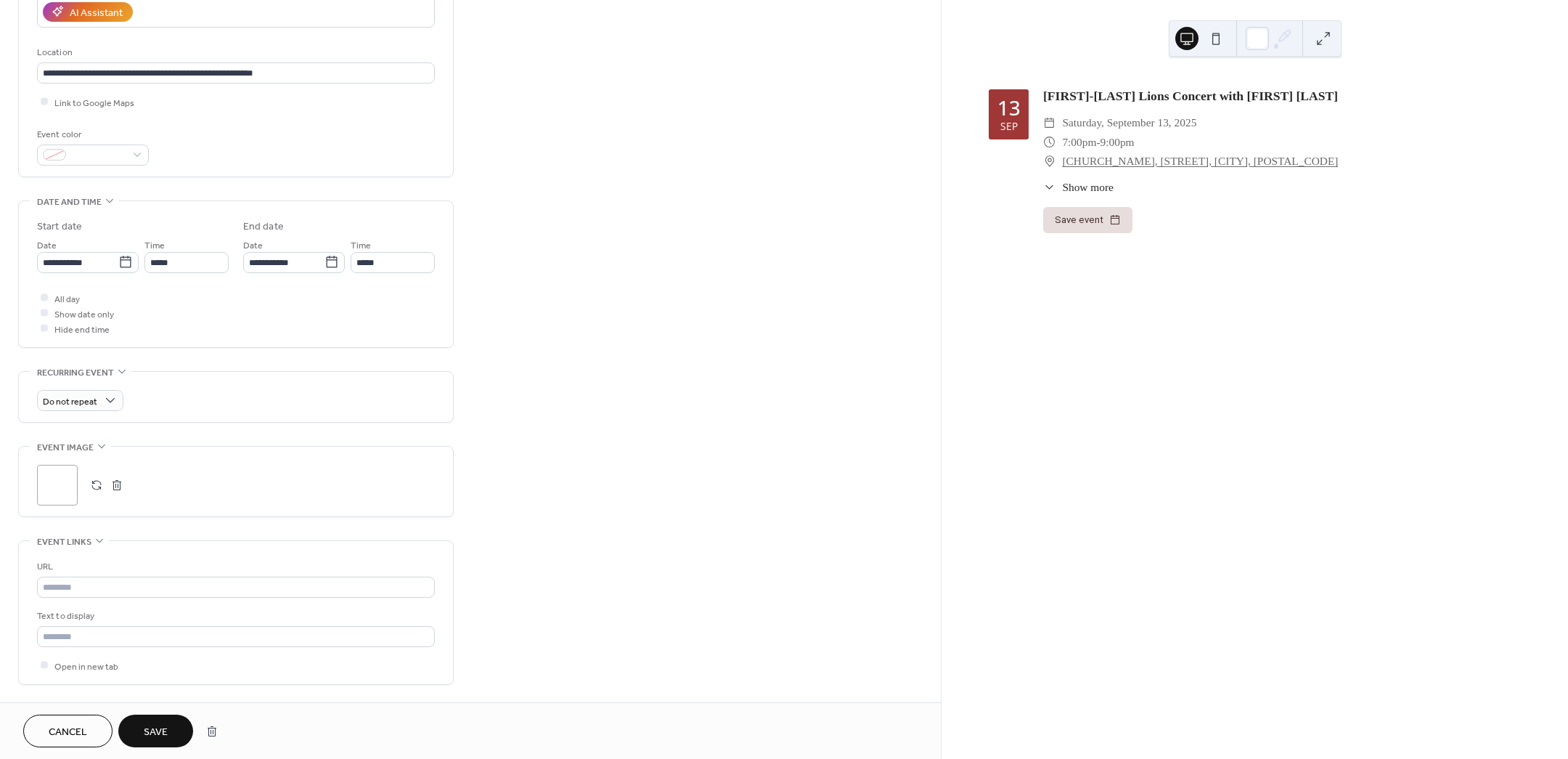 click 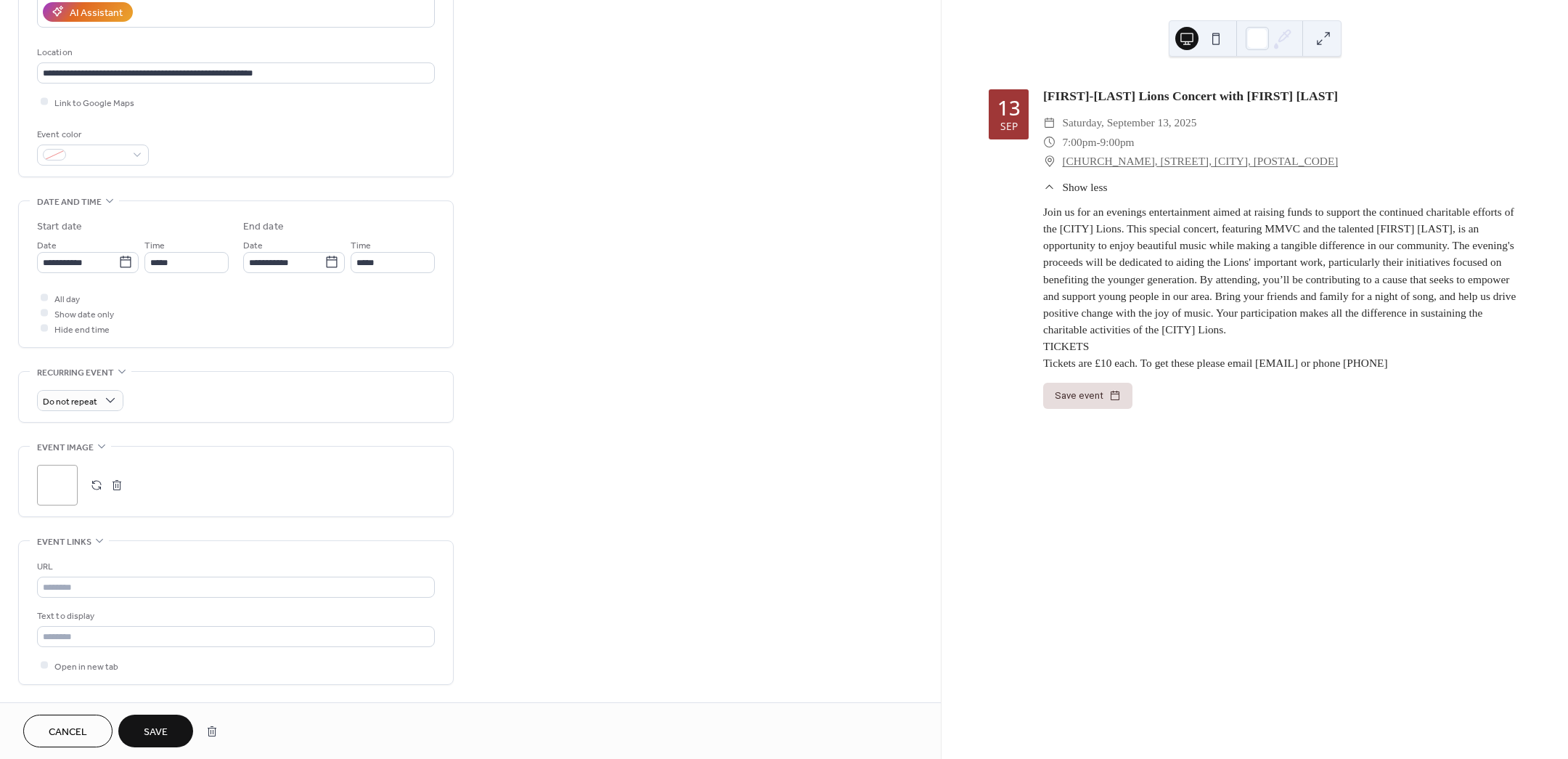 click 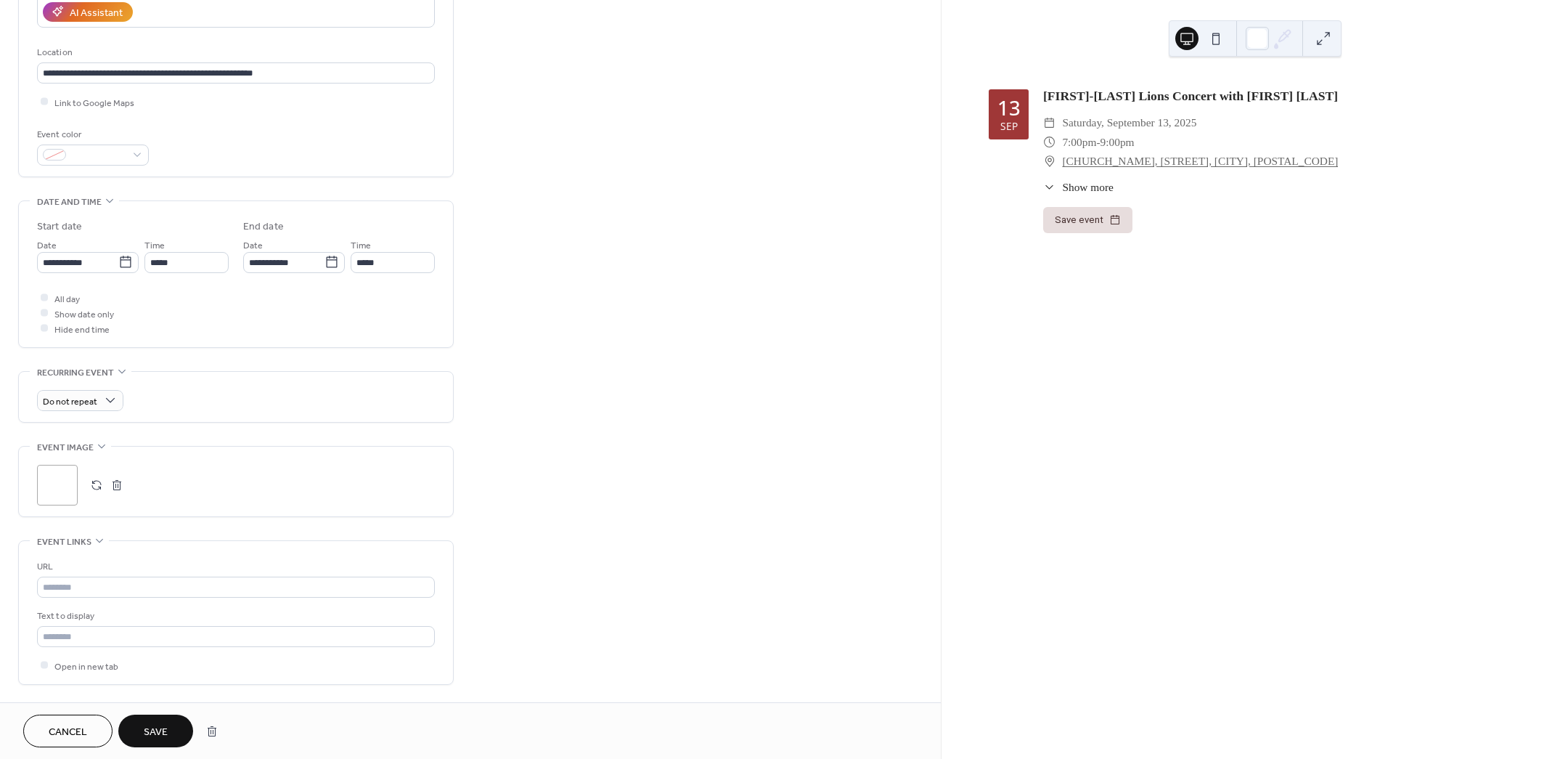 click on "Save" at bounding box center [155, 732] 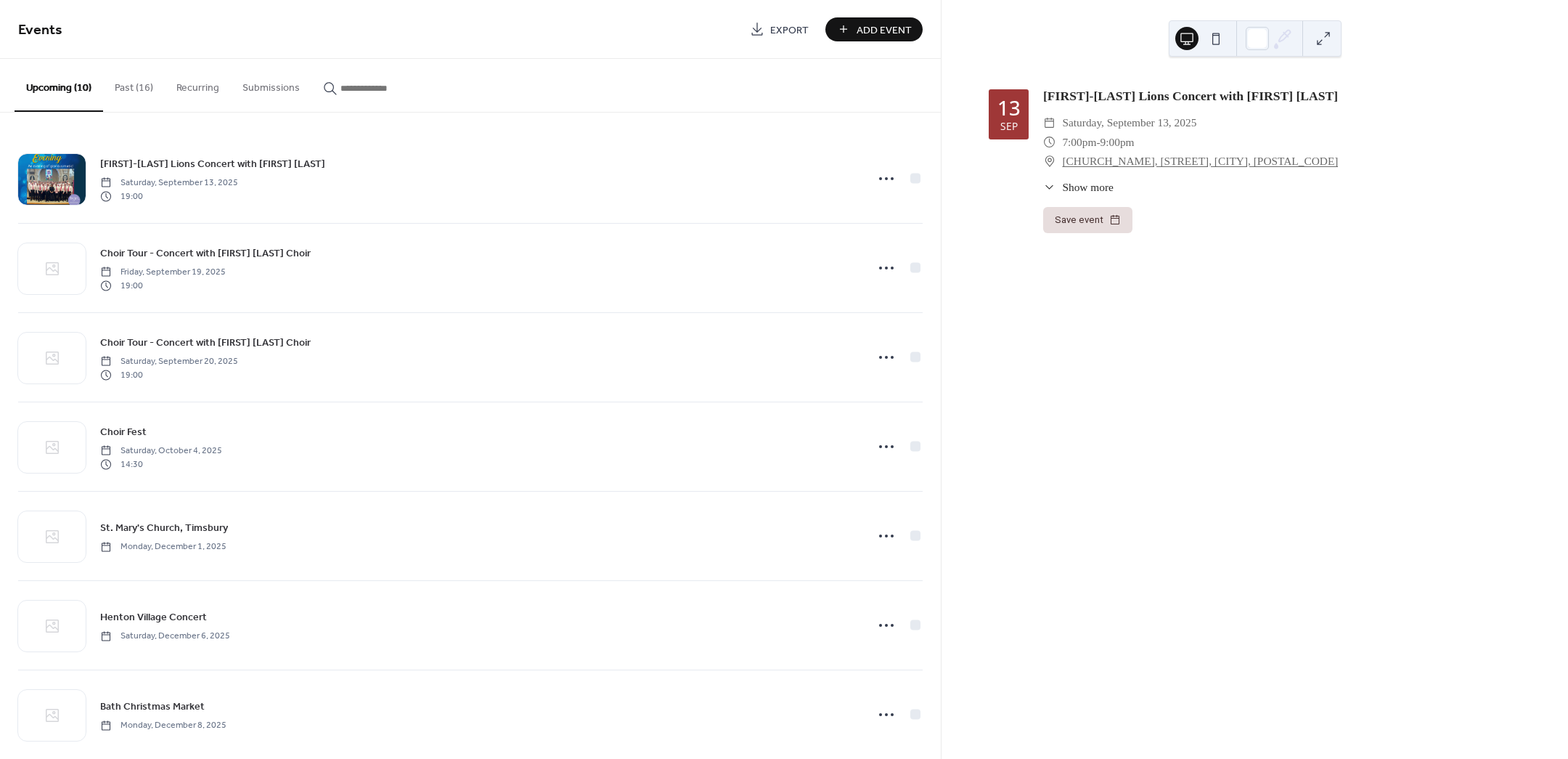click 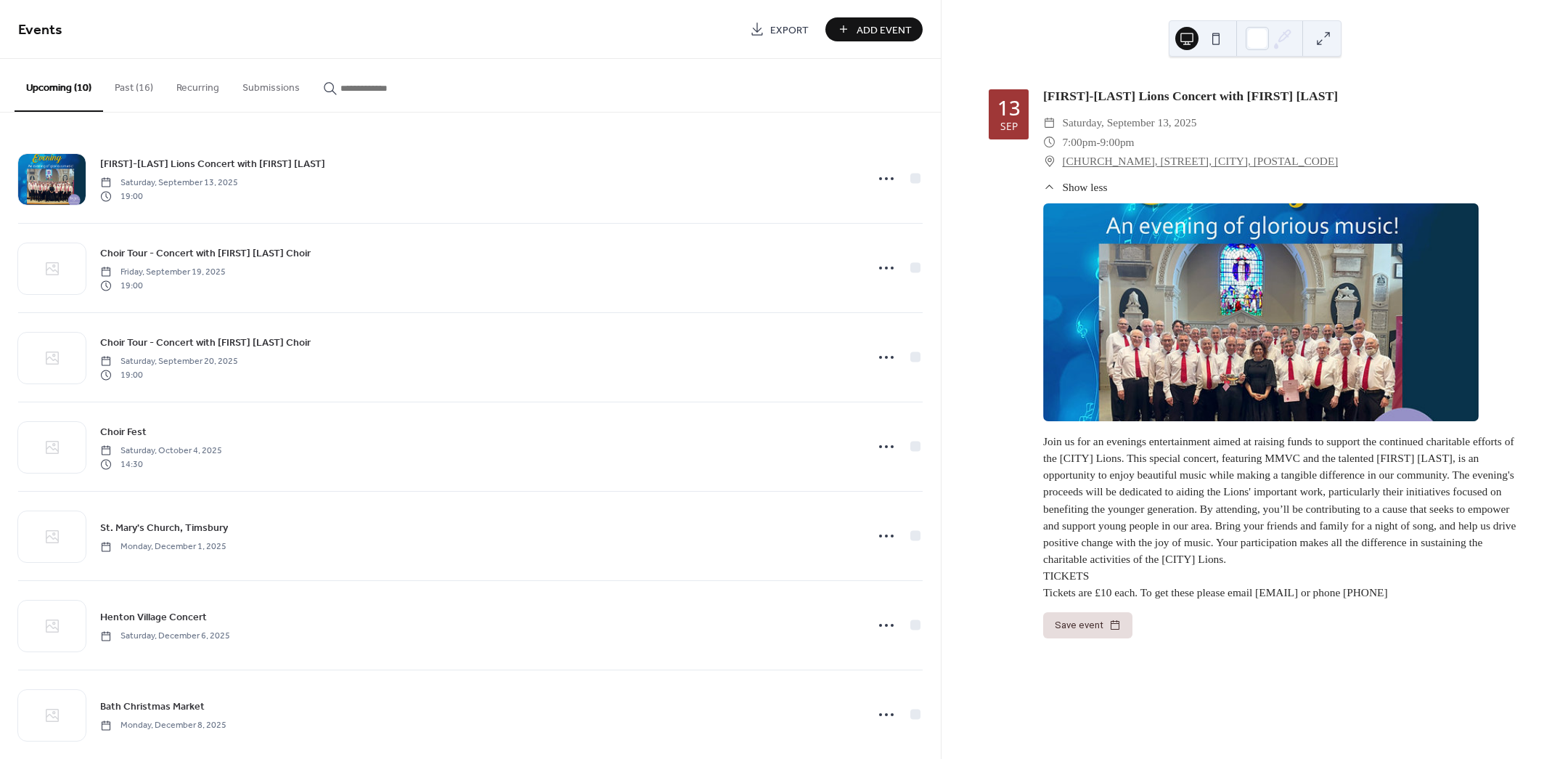 click 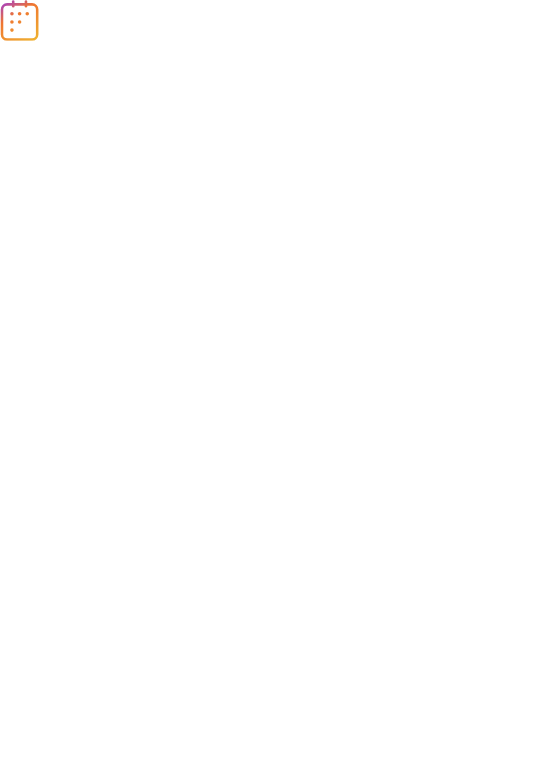scroll, scrollTop: 0, scrollLeft: 0, axis: both 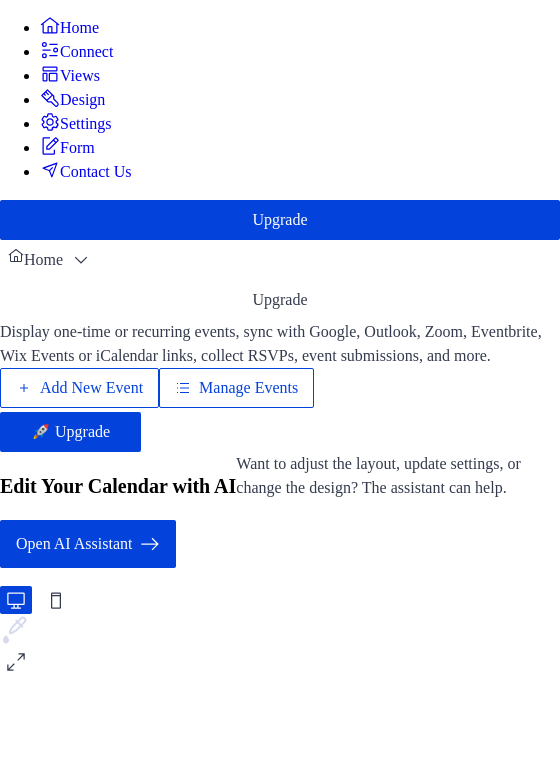 click on "Open AI Assistant" at bounding box center [74, 544] 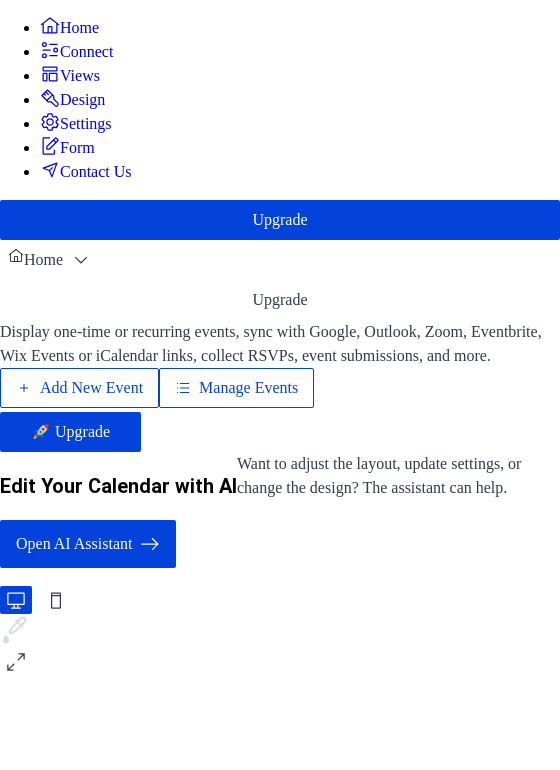 type on "**********" 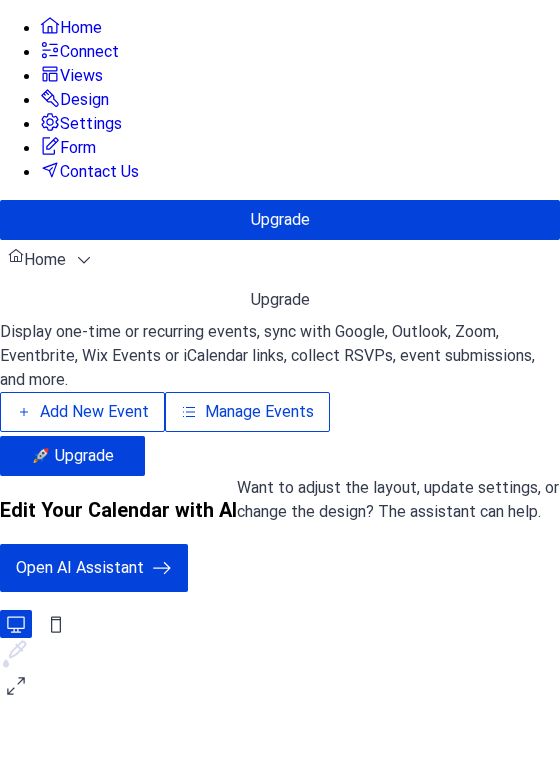 type 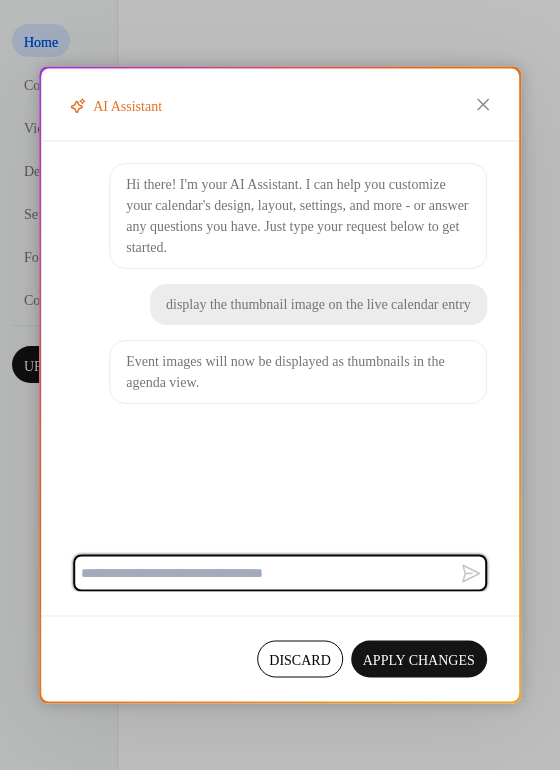 click on "Apply Changes" at bounding box center (419, 660) 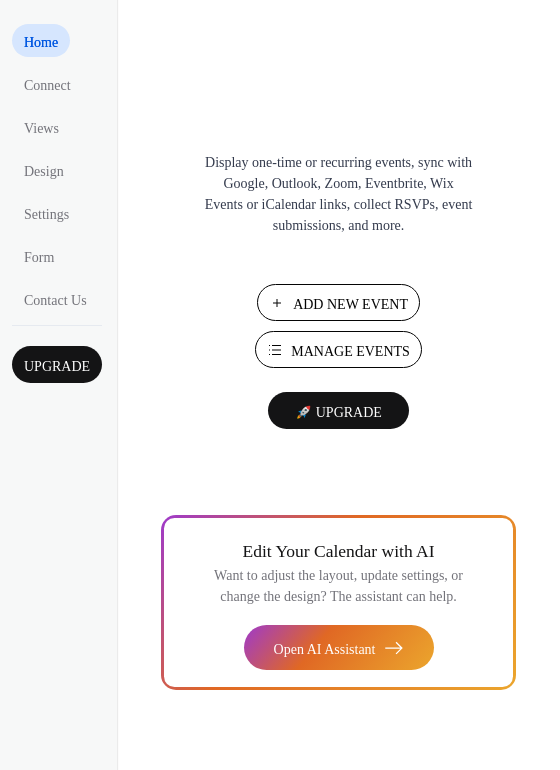 click on "Manage Events" at bounding box center (350, 351) 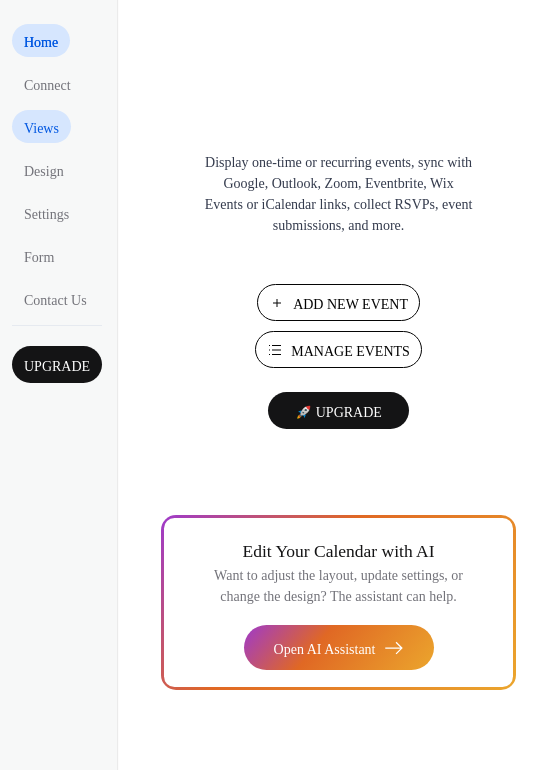 click on "Views" at bounding box center (41, 128) 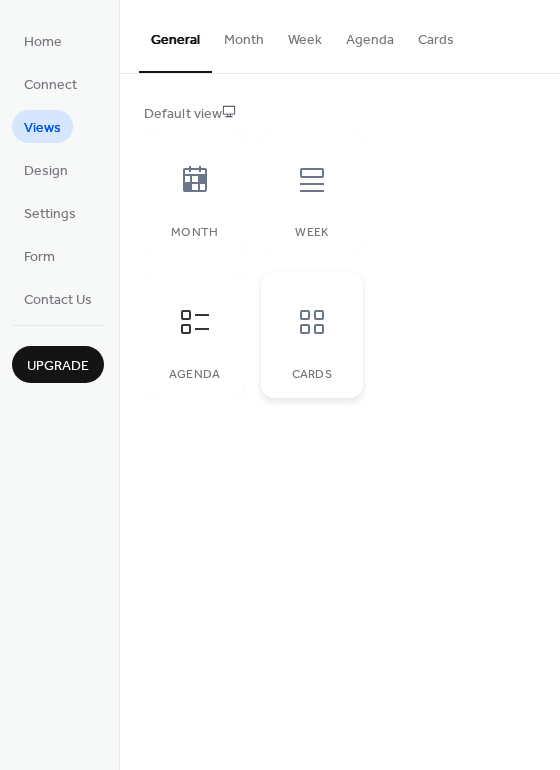 click 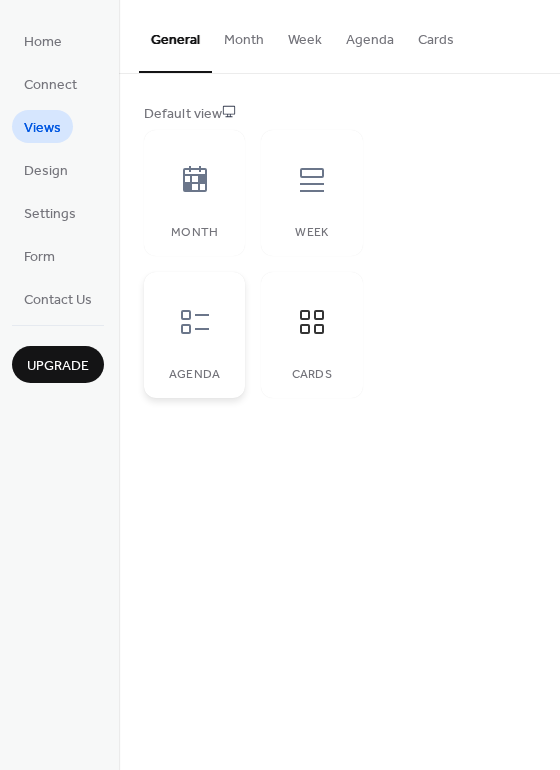 click 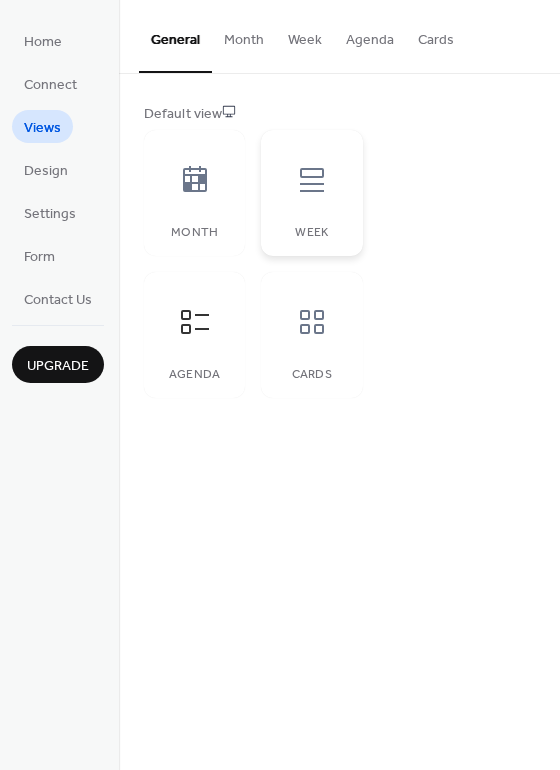 click at bounding box center [312, 180] 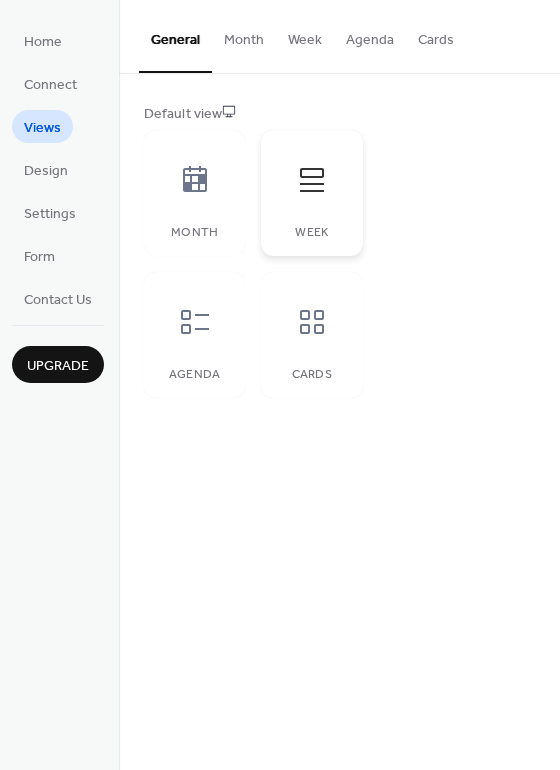 click 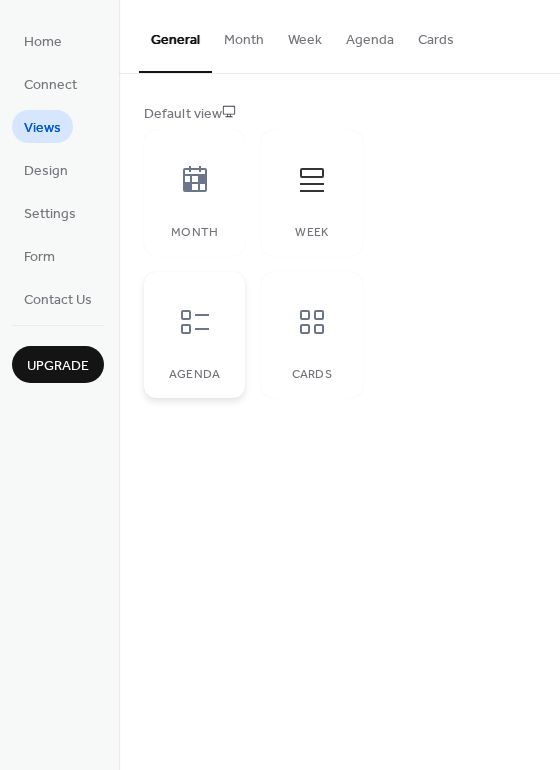 click on "Agenda" at bounding box center (194, 335) 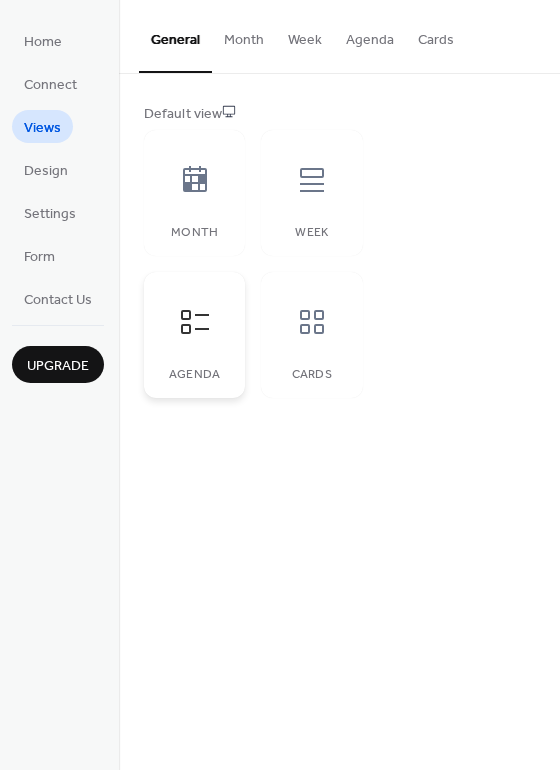click 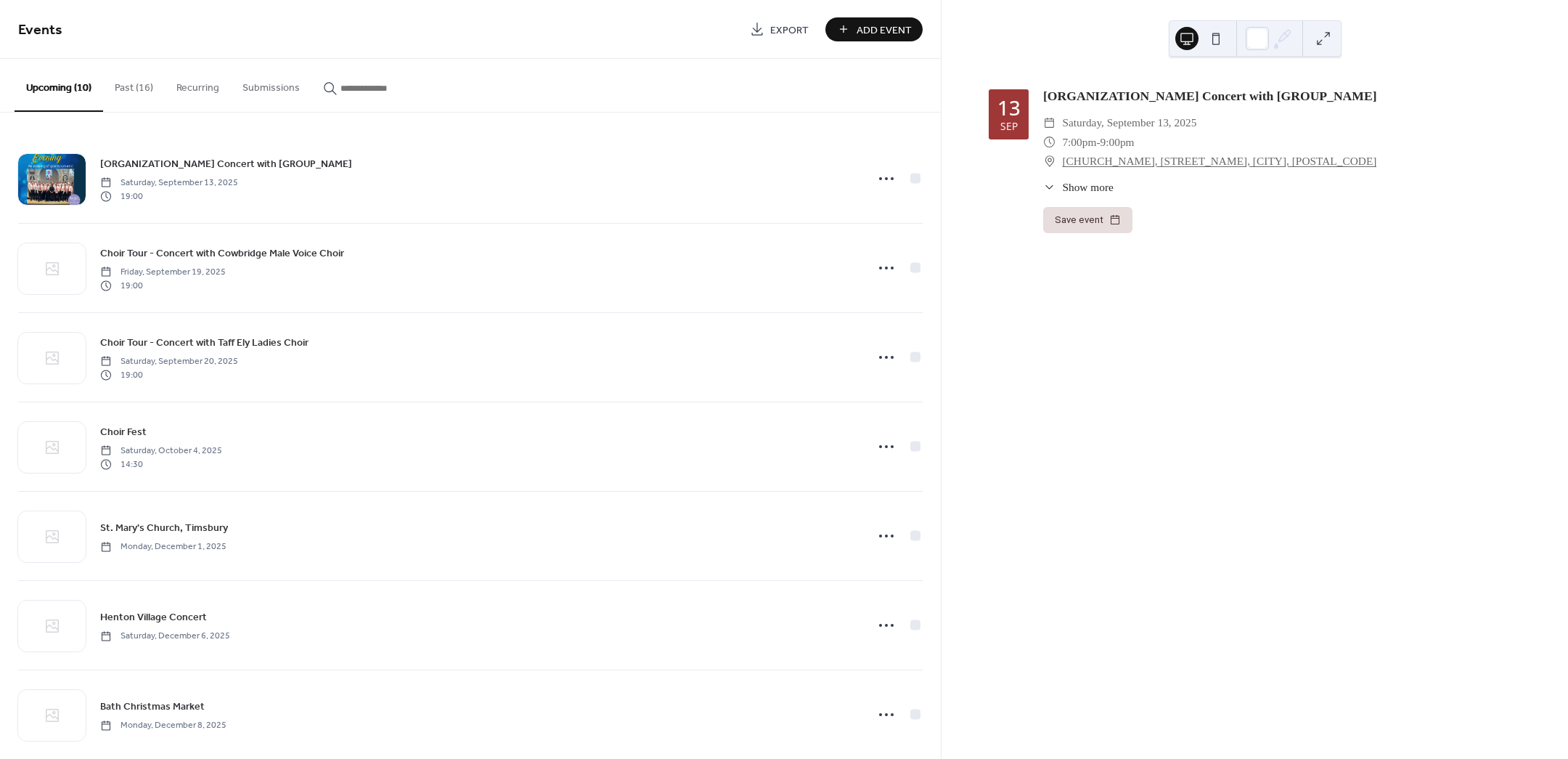 scroll, scrollTop: 0, scrollLeft: 0, axis: both 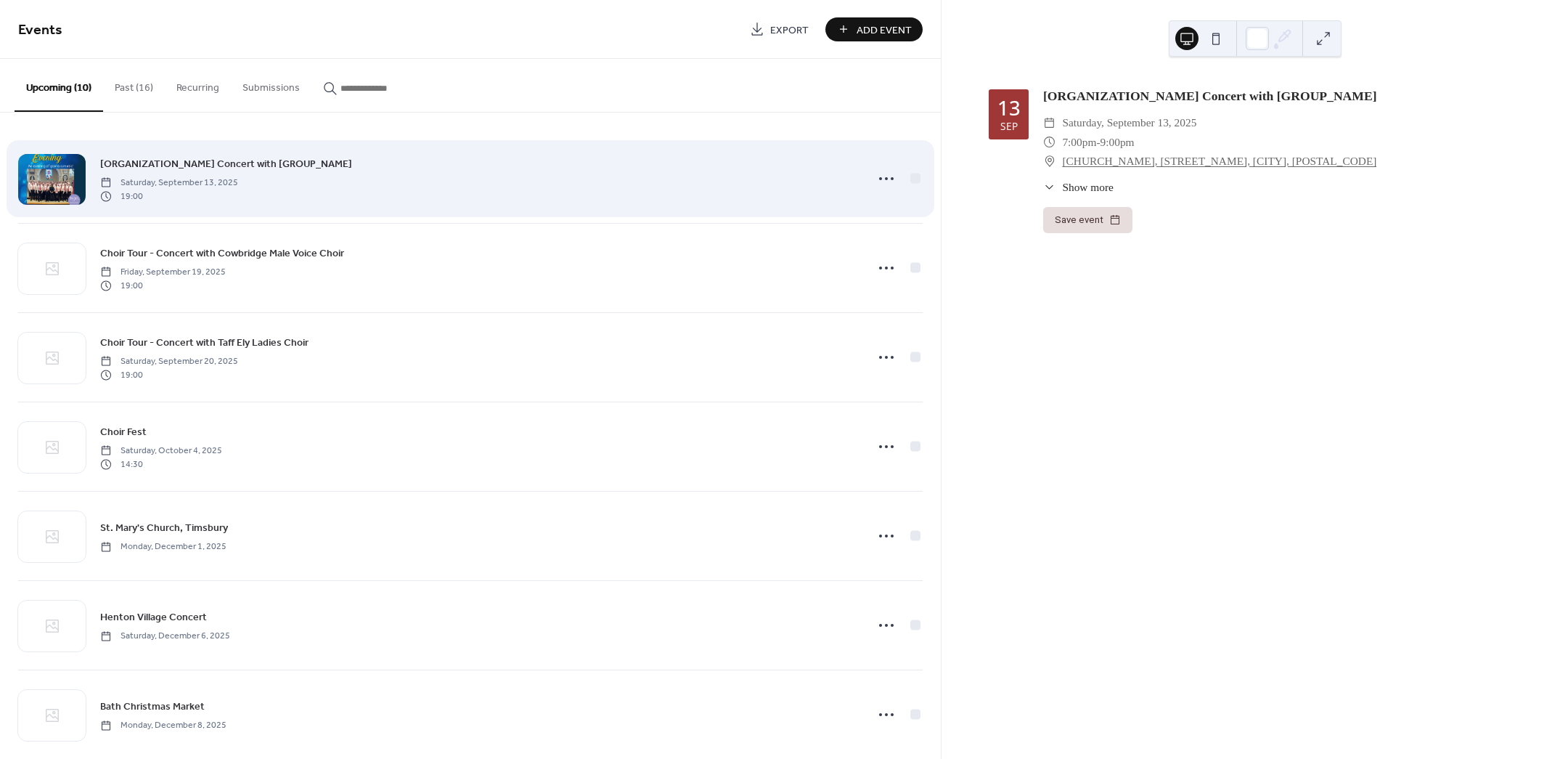 click at bounding box center (52, 179) 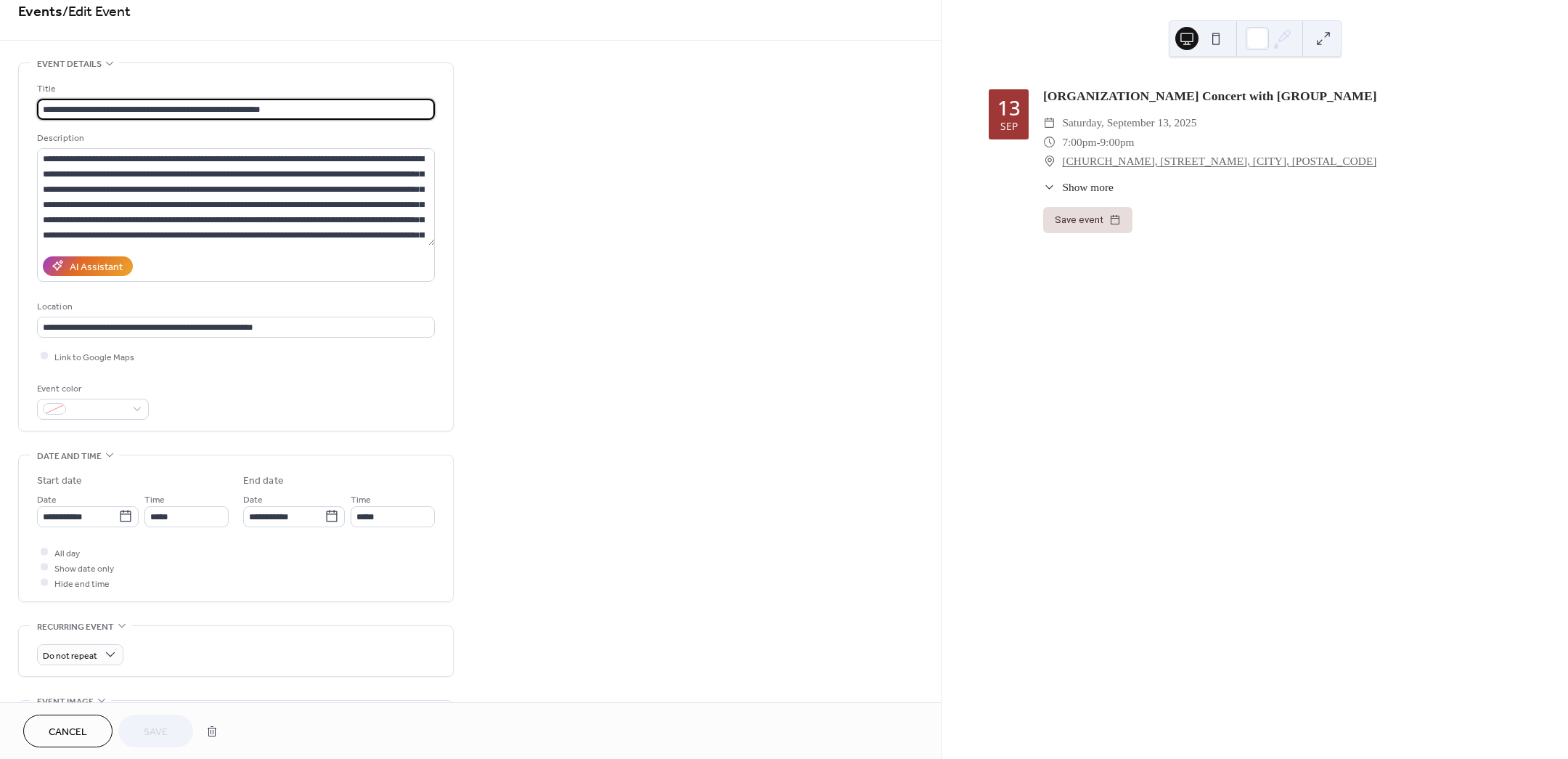 scroll, scrollTop: 0, scrollLeft: 0, axis: both 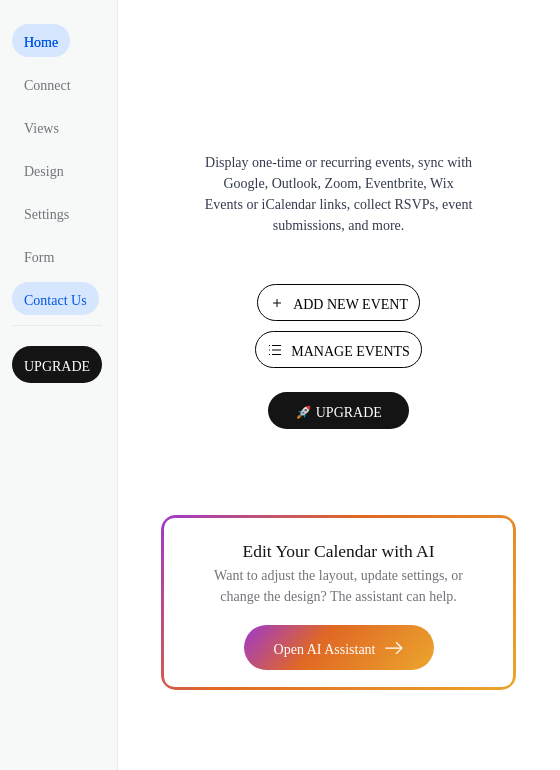 click on "Contact Us" at bounding box center (55, 300) 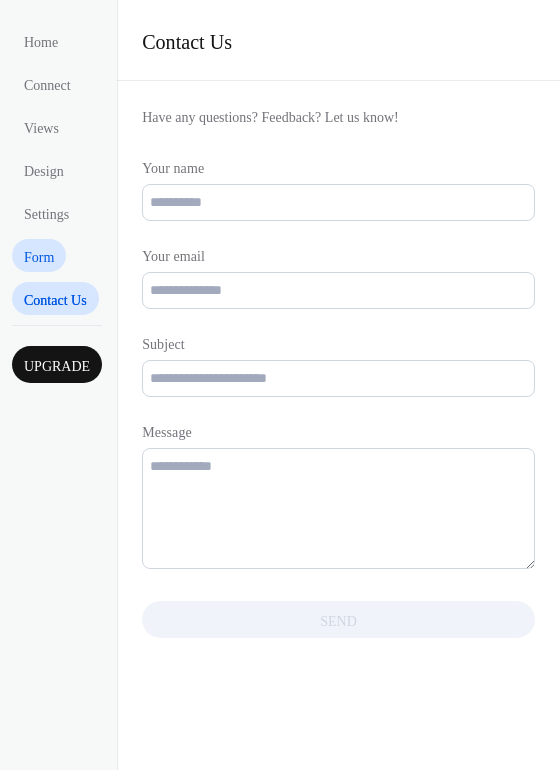 click on "Form" at bounding box center [39, 257] 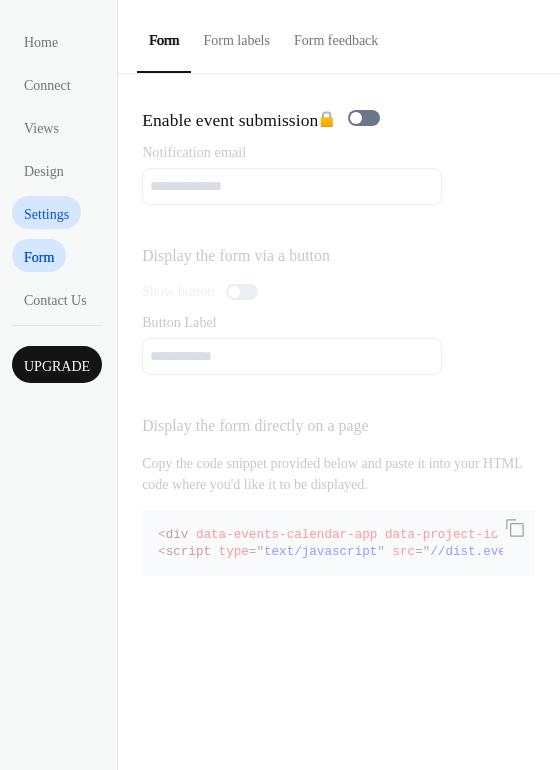 click on "Settings" at bounding box center [46, 214] 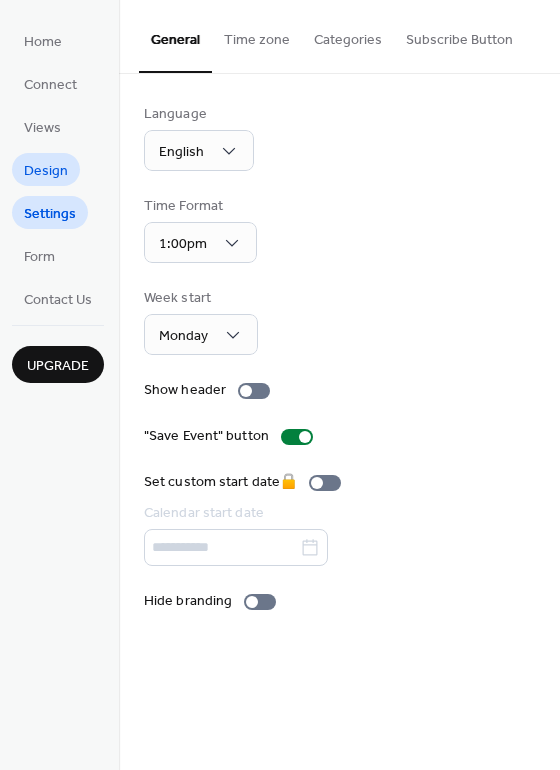 click on "Design" at bounding box center [46, 171] 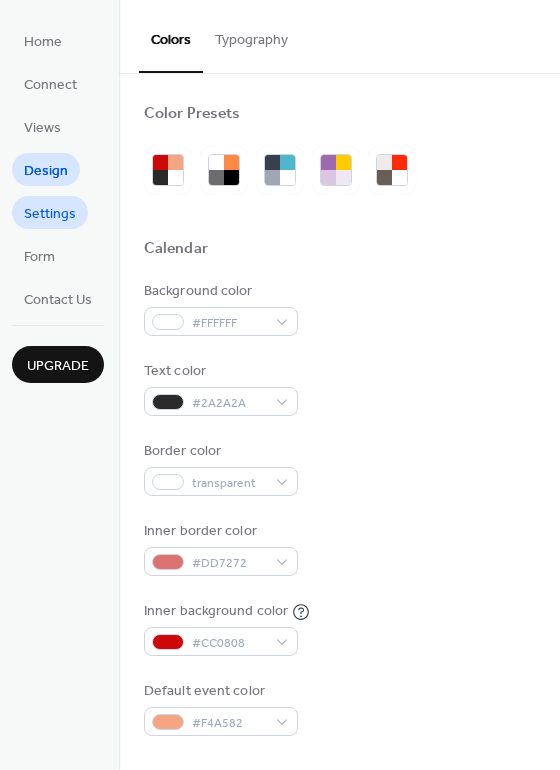 click on "Settings" at bounding box center (50, 214) 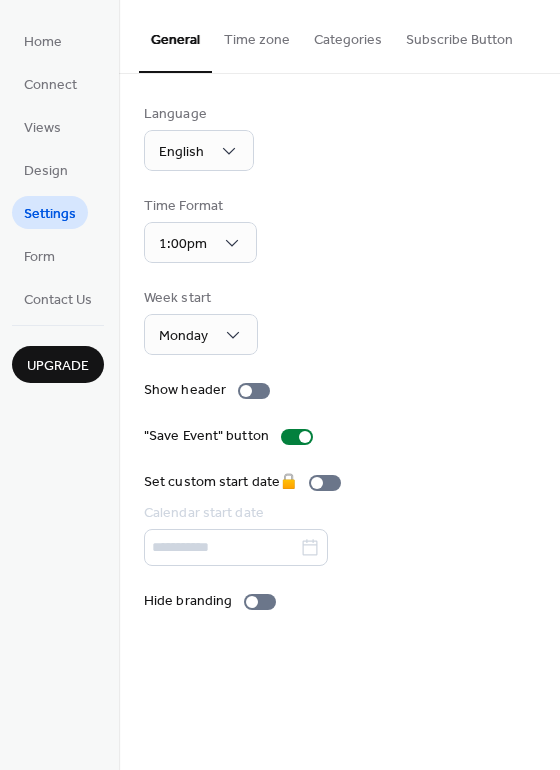 click on "Subscribe Button" at bounding box center [459, 35] 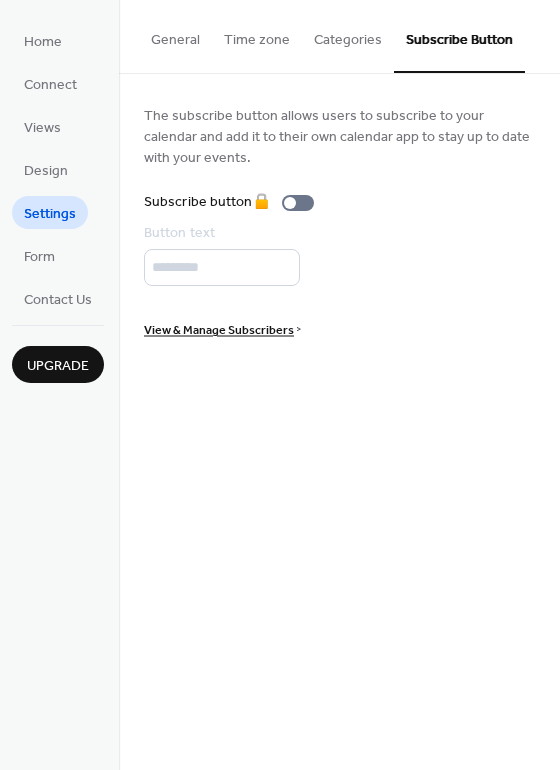 click on "Categories" at bounding box center [348, 35] 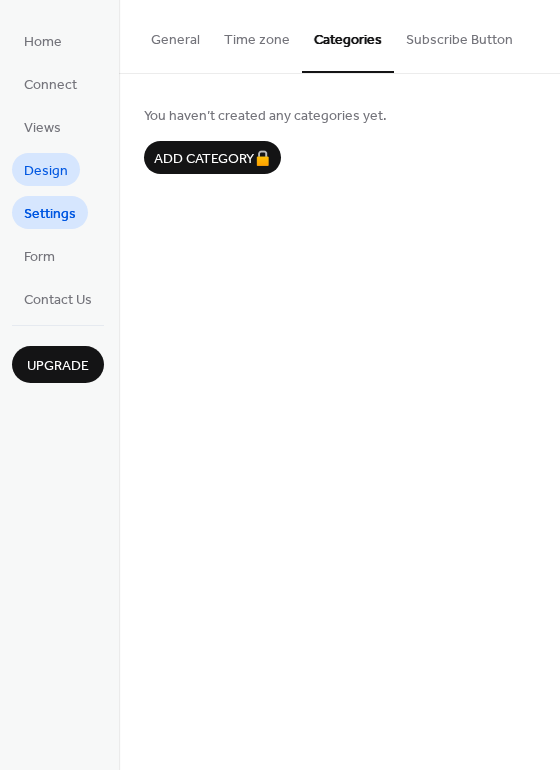 click on "Design" at bounding box center [46, 171] 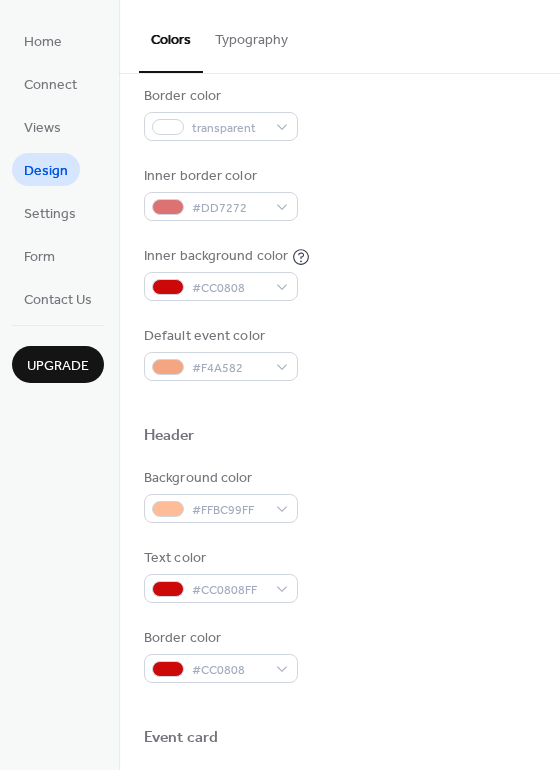scroll, scrollTop: 0, scrollLeft: 0, axis: both 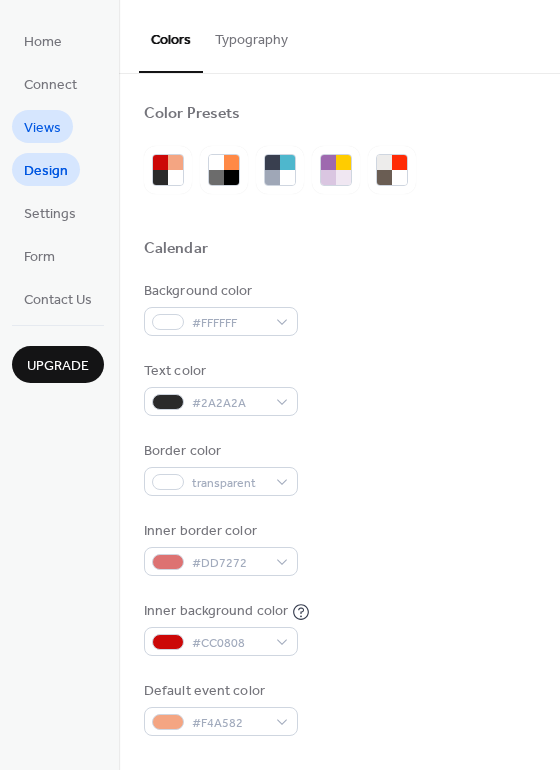 click on "Views" at bounding box center [42, 128] 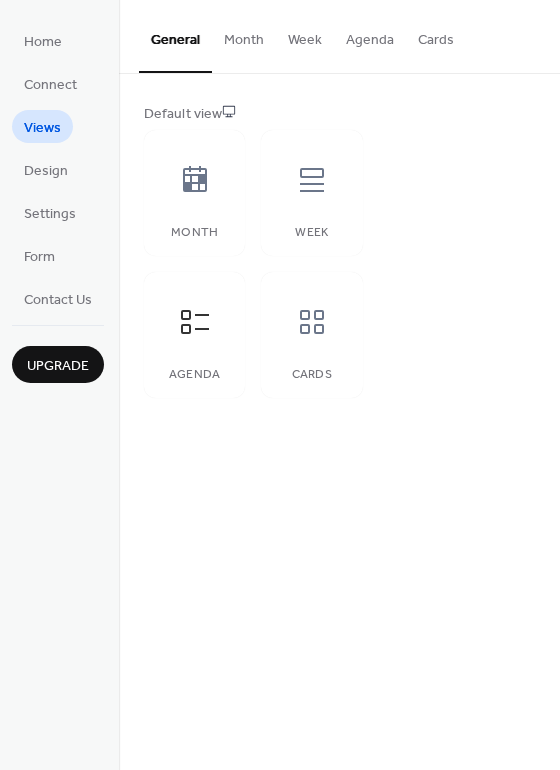 click on "Cards" at bounding box center (436, 35) 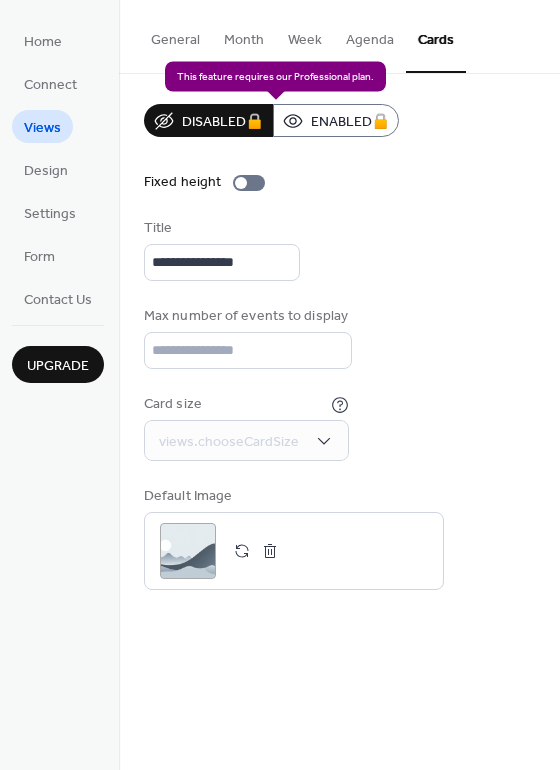 click on "Disabled  🔒 Enabled  🔒" at bounding box center (271, 120) 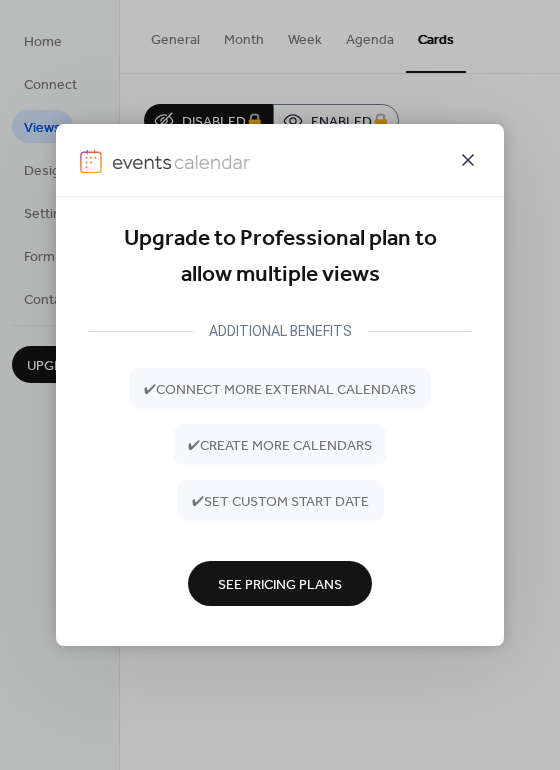 click 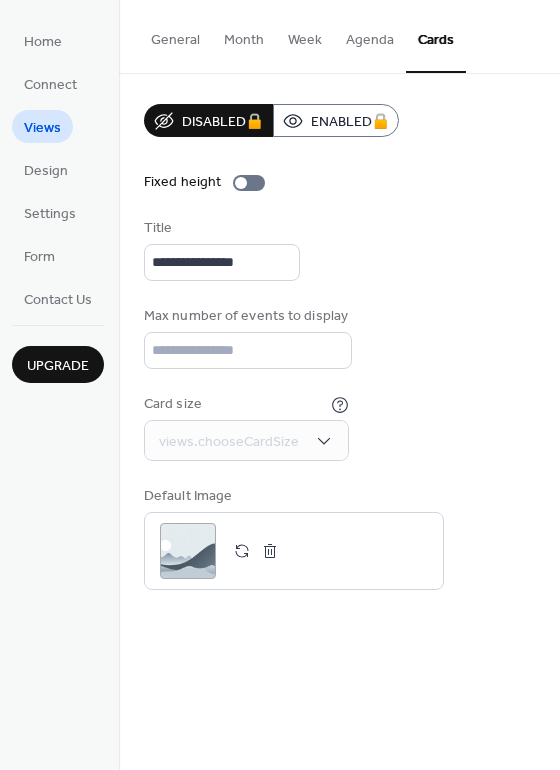 click on "Agenda" at bounding box center (370, 35) 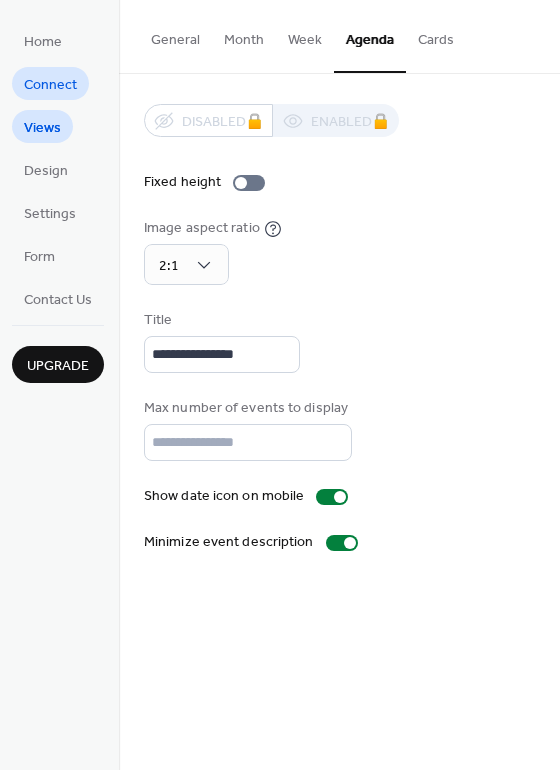 click on "Connect" at bounding box center [50, 85] 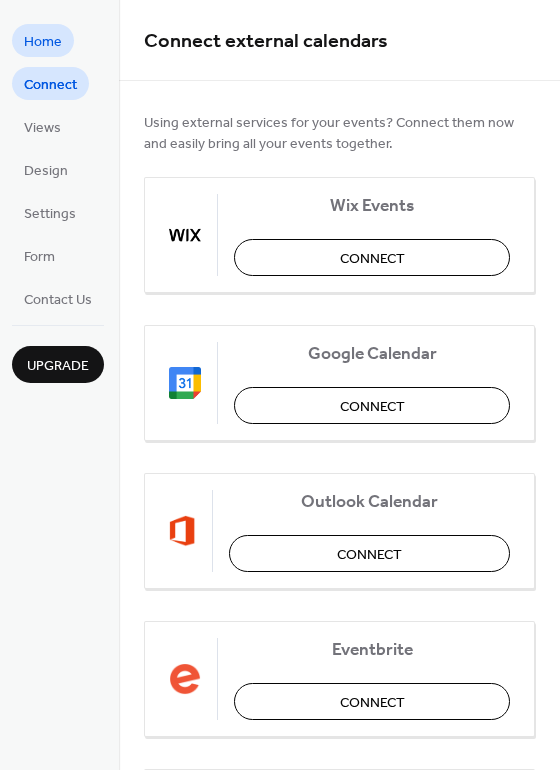click on "Home" at bounding box center (43, 42) 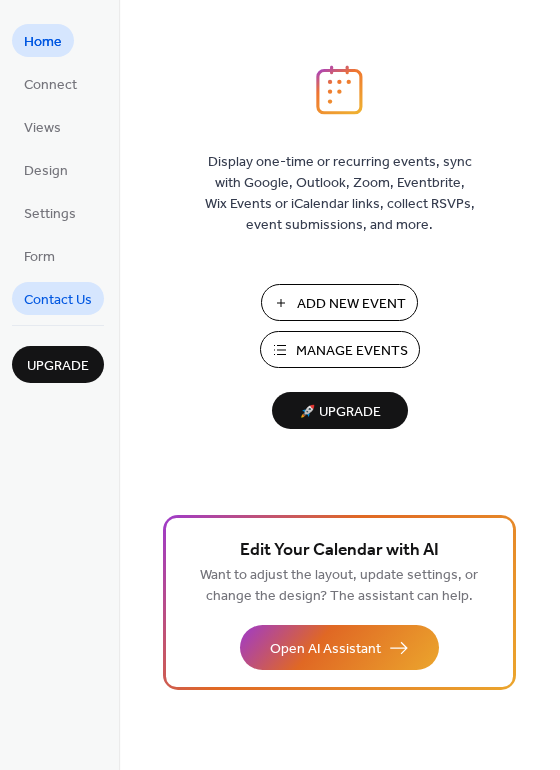 click on "Contact Us" at bounding box center [58, 300] 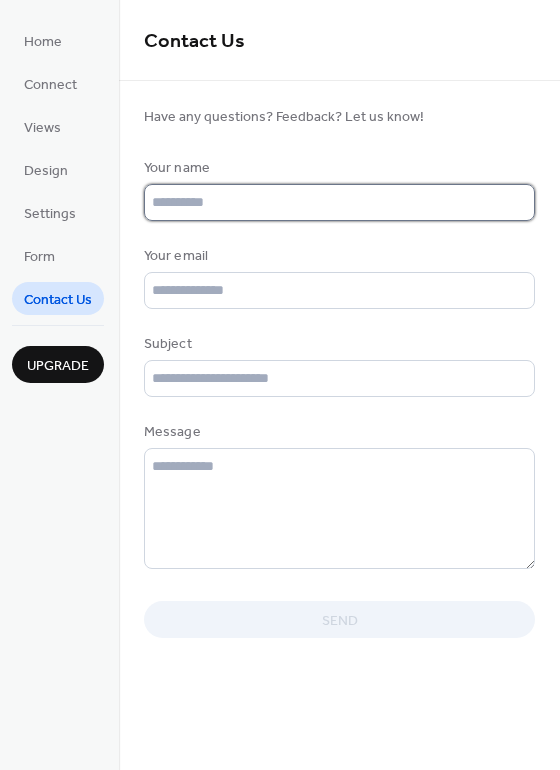 click at bounding box center [339, 202] 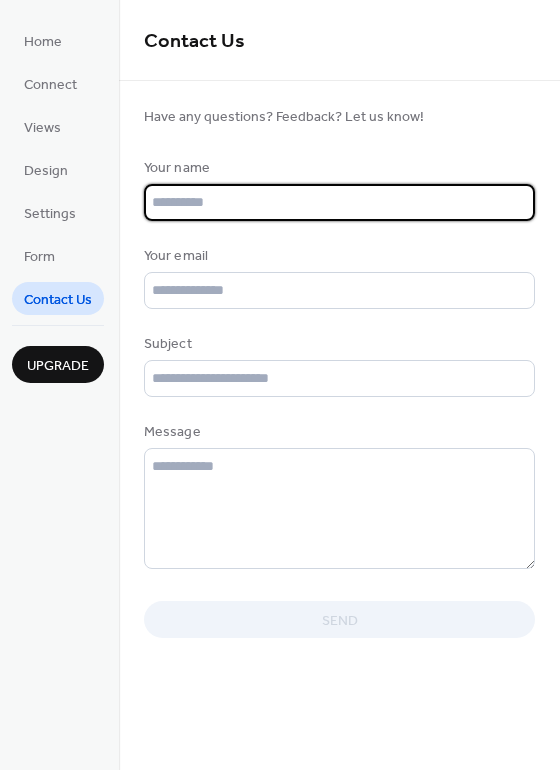 type on "**********" 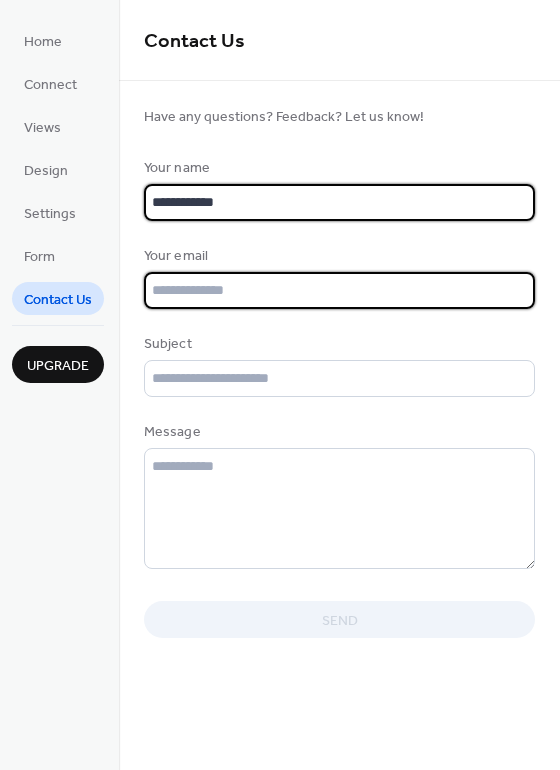 type on "**********" 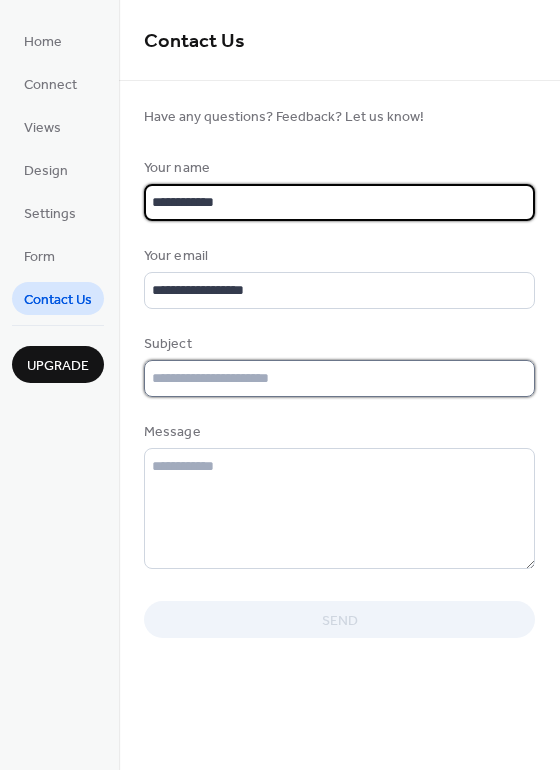 click at bounding box center [339, 378] 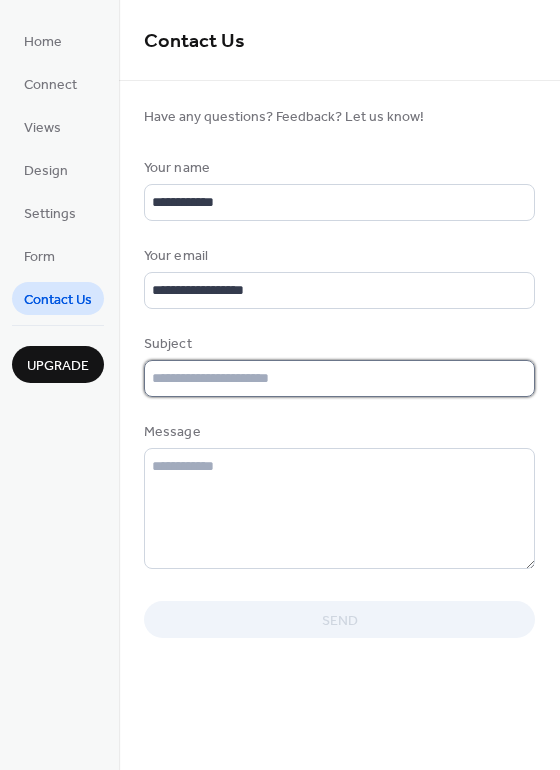 click at bounding box center (339, 378) 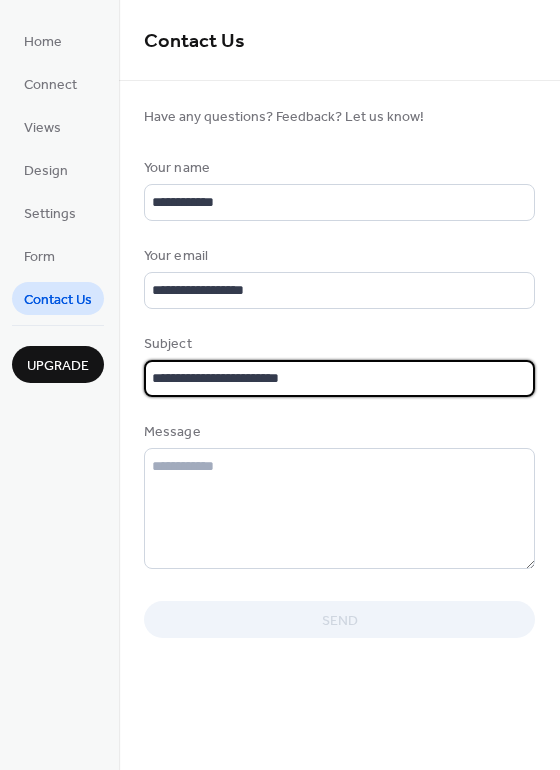 type on "**********" 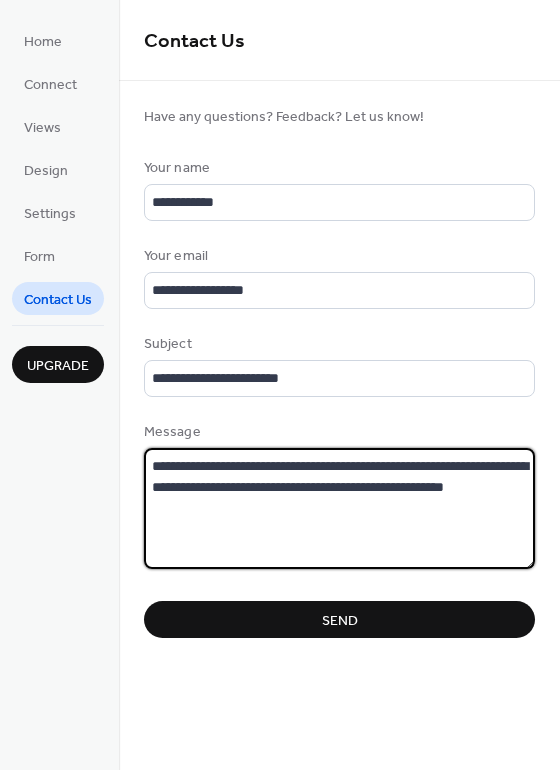 type on "**********" 